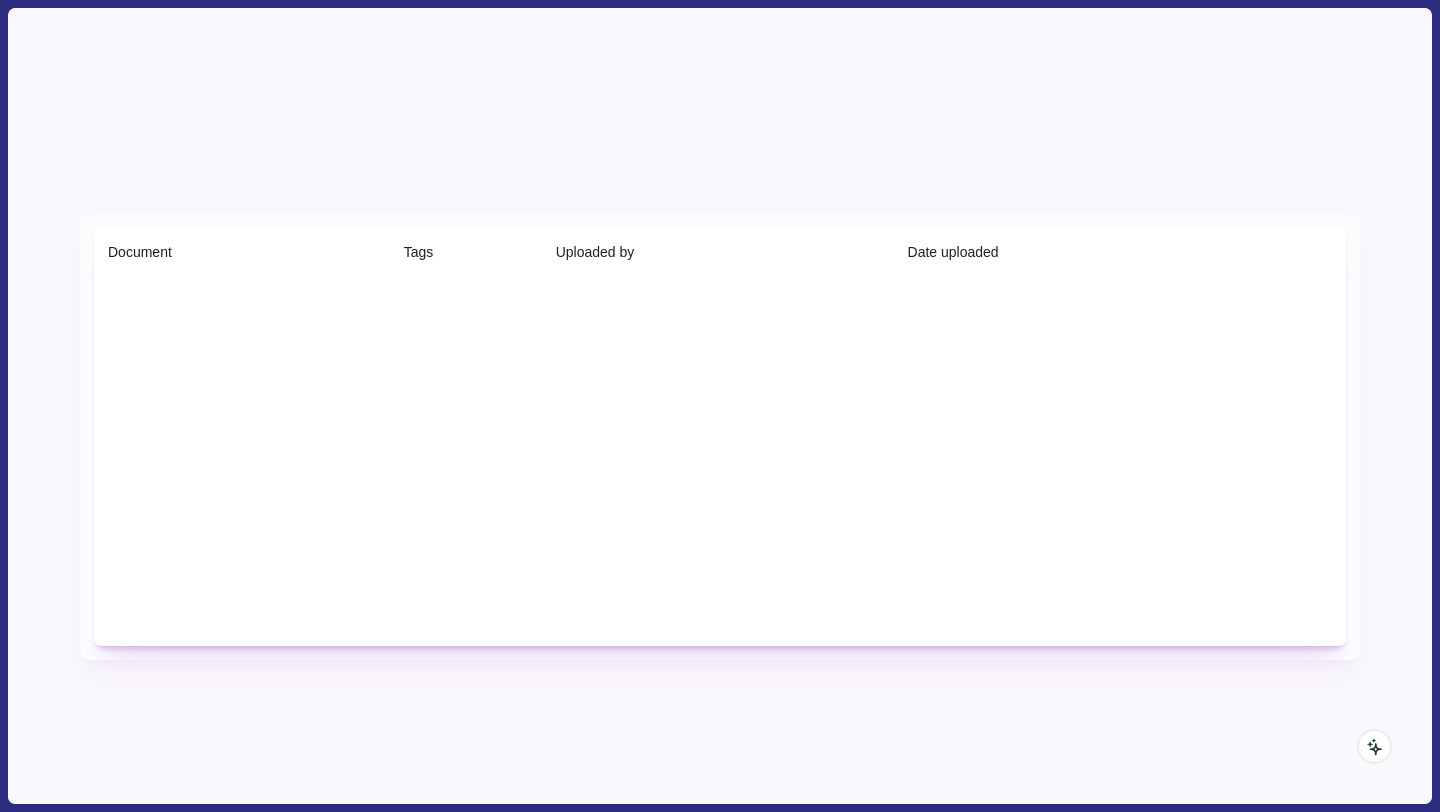 scroll, scrollTop: 0, scrollLeft: 0, axis: both 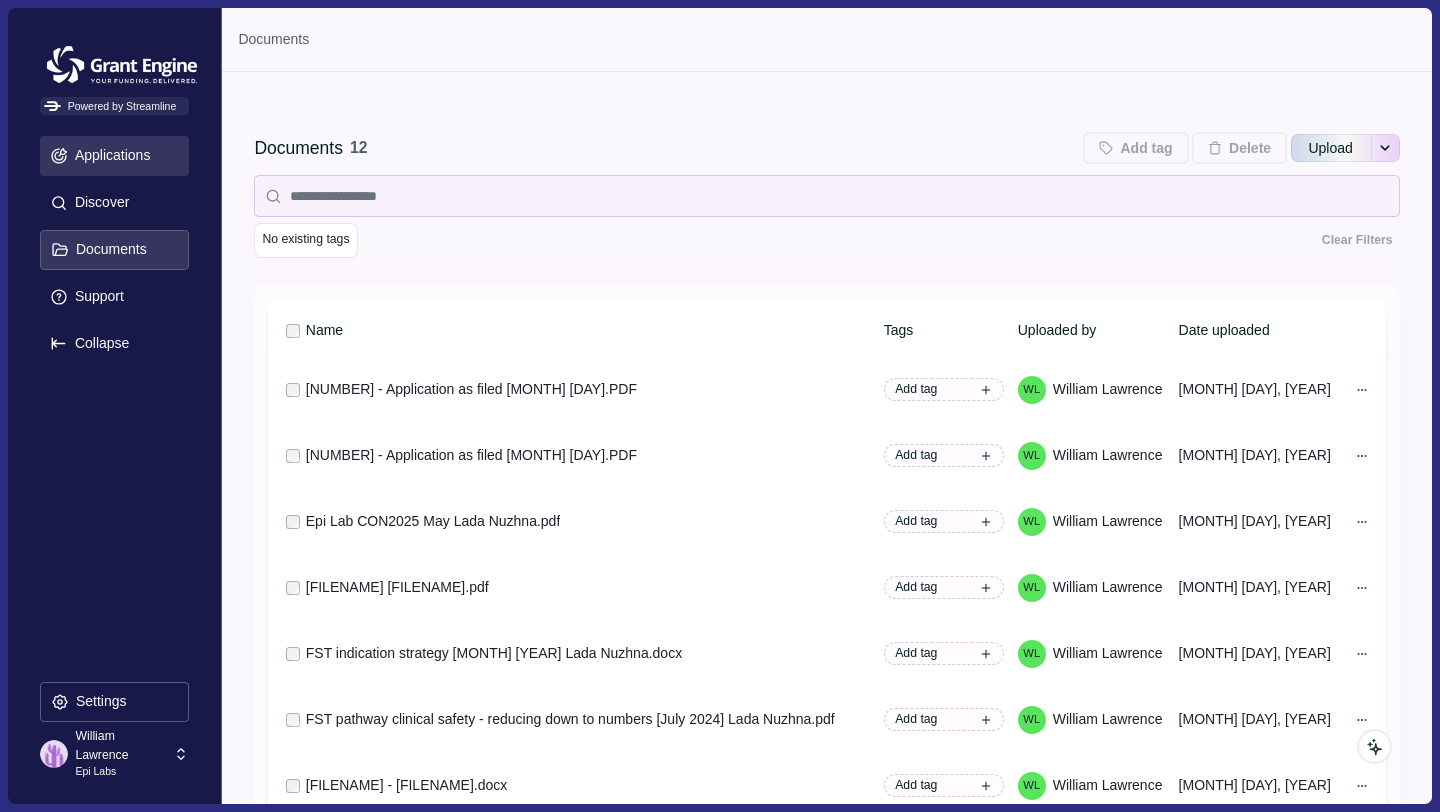 click on "Applications" at bounding box center [109, 155] 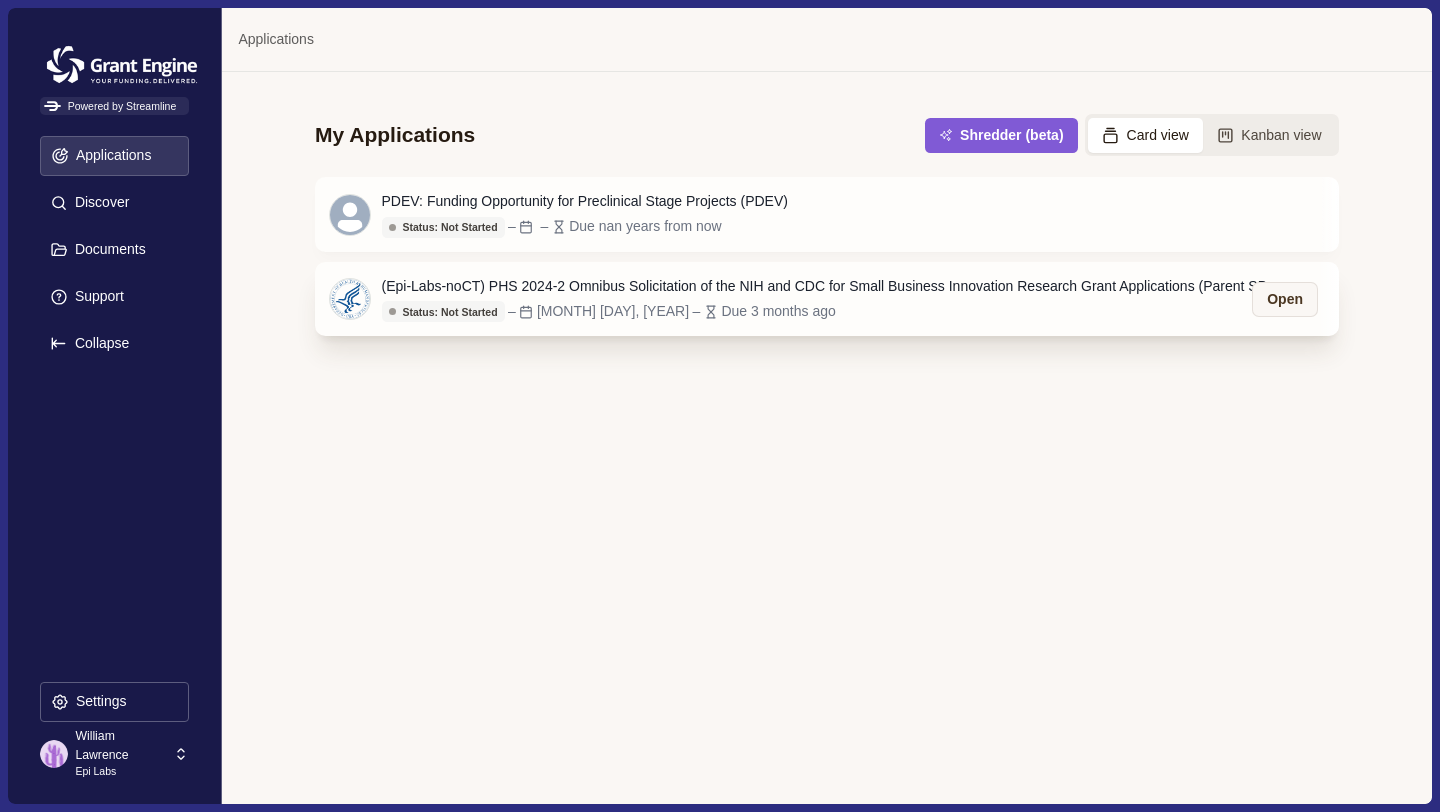 click on "(Epi-Labs-noCT) PHS 2024-2 Omnibus Solicitation of the NIH and CDC for Small Business Innovation Research Grant Applications (Parent SBIR [R43/R44] Clinical Trial Not Allowed)" at bounding box center [832, 286] 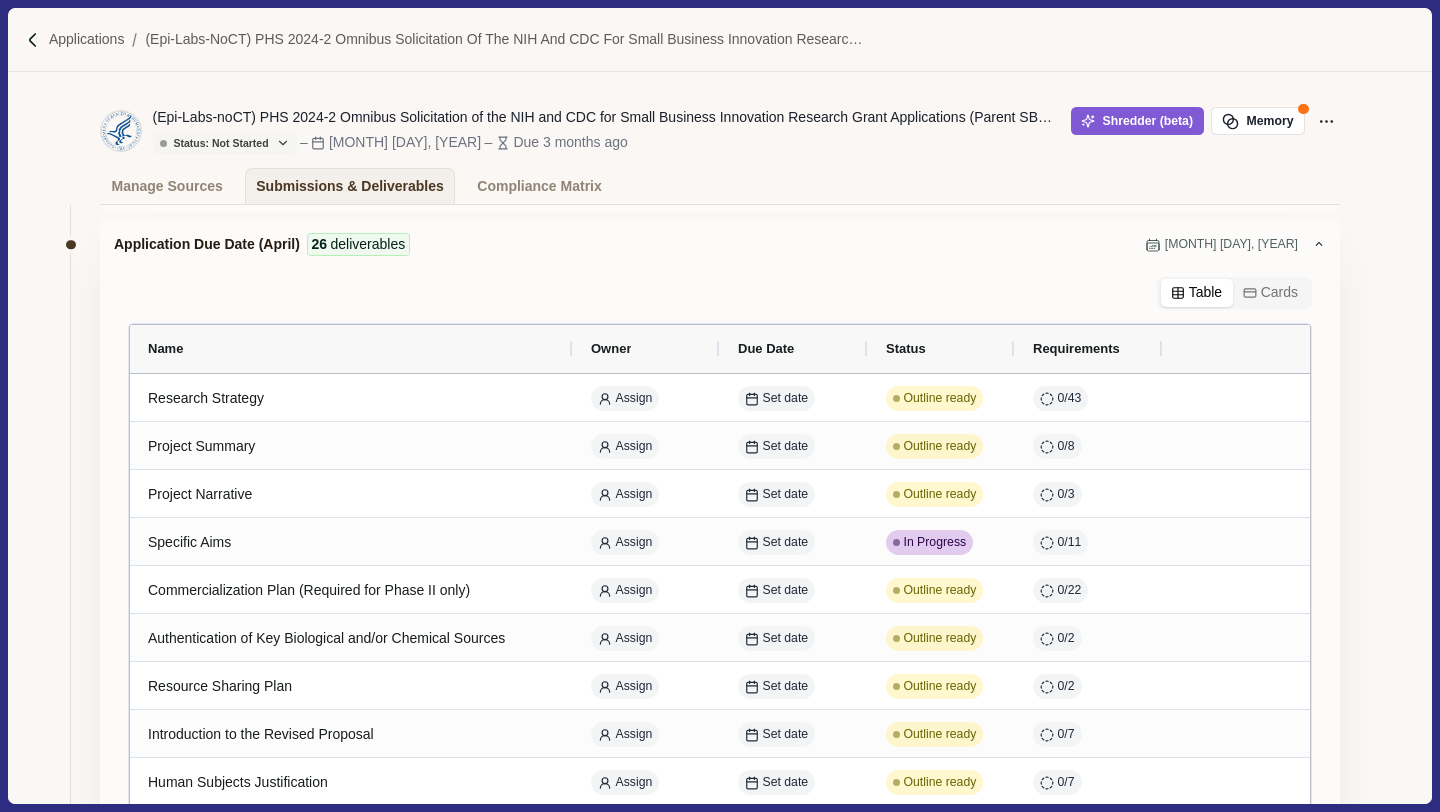scroll, scrollTop: 118, scrollLeft: 0, axis: vertical 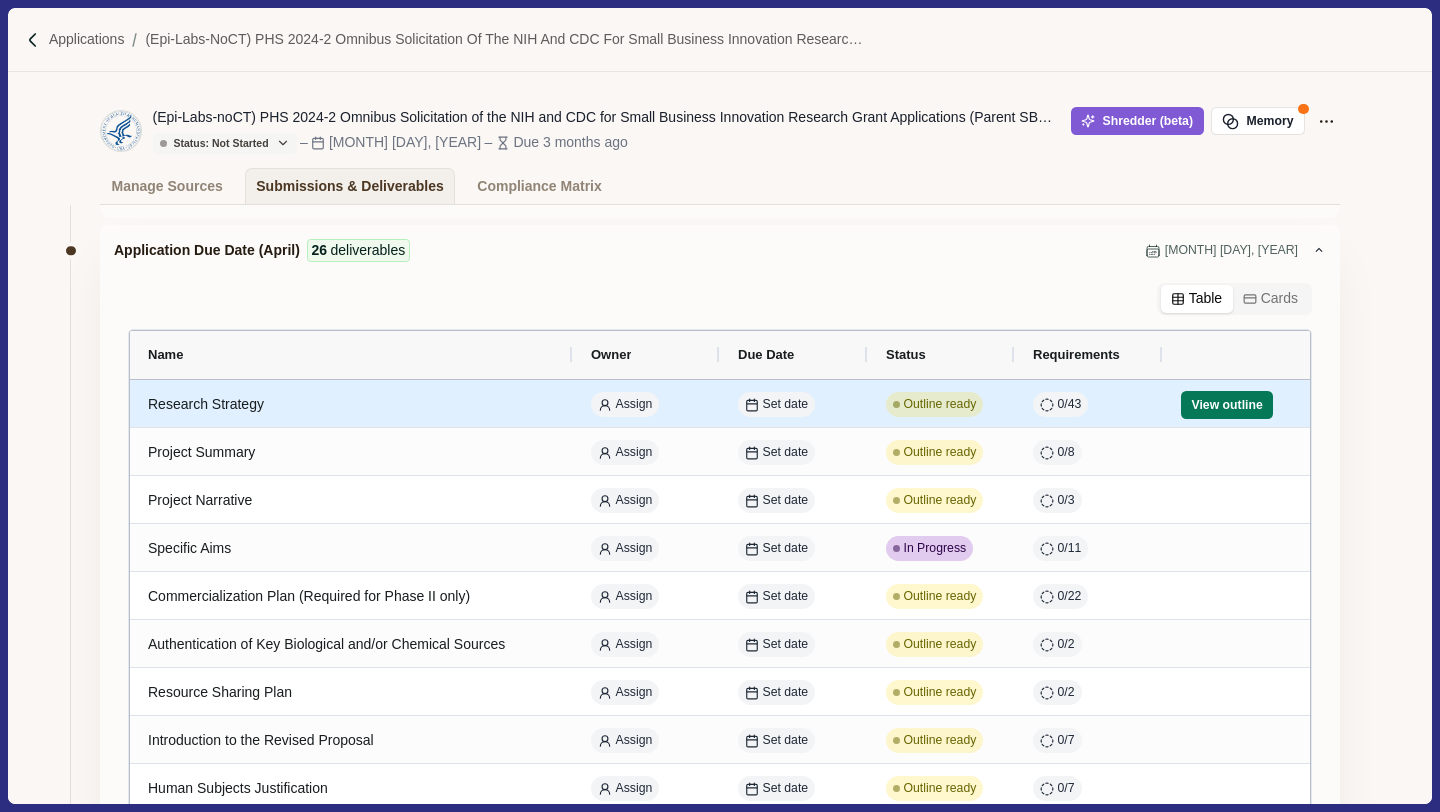 click on "Research Strategy" at bounding box center (351, 404) 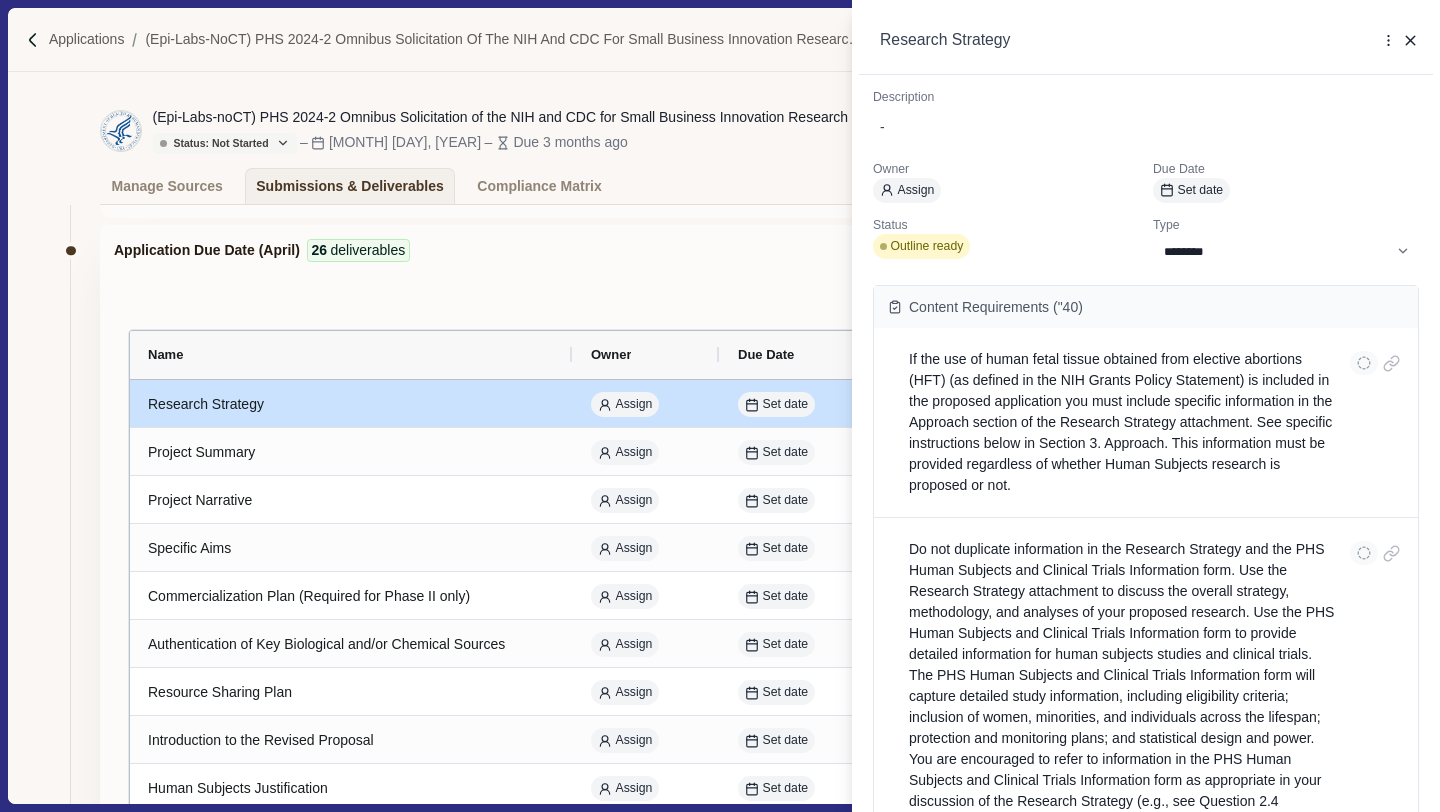 click on "**********" at bounding box center [720, 406] 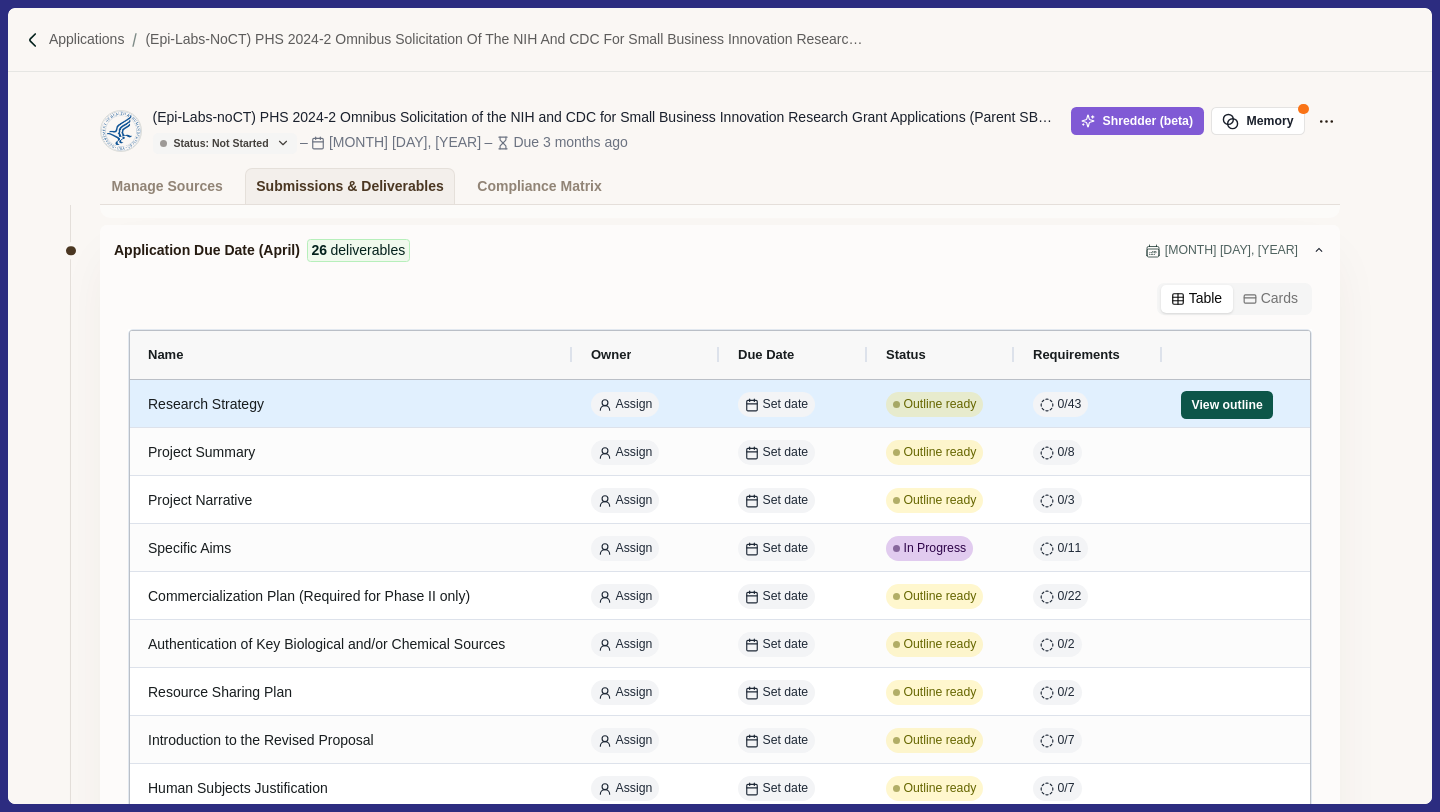 click on "View outline" at bounding box center [1227, 405] 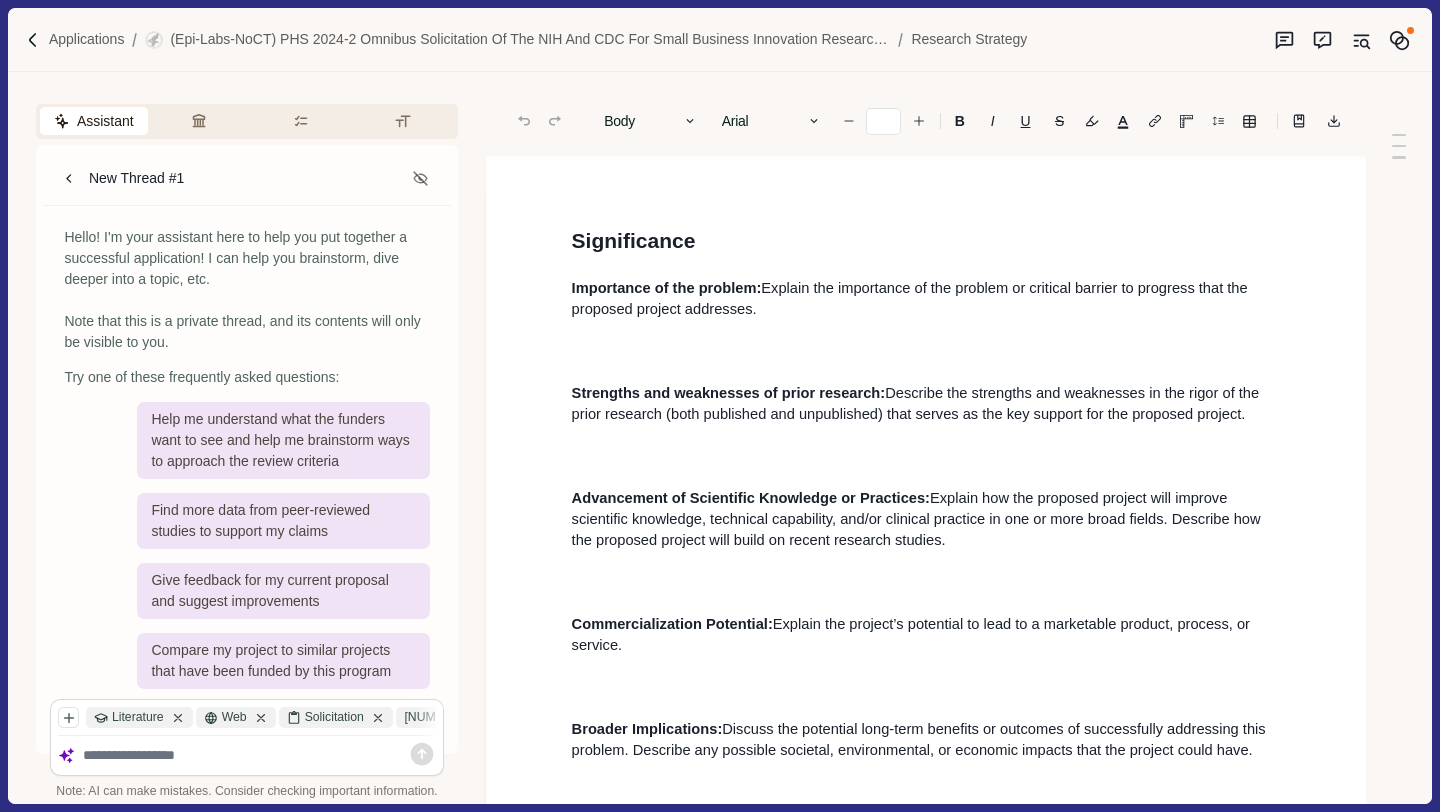 click at bounding box center [259, 755] 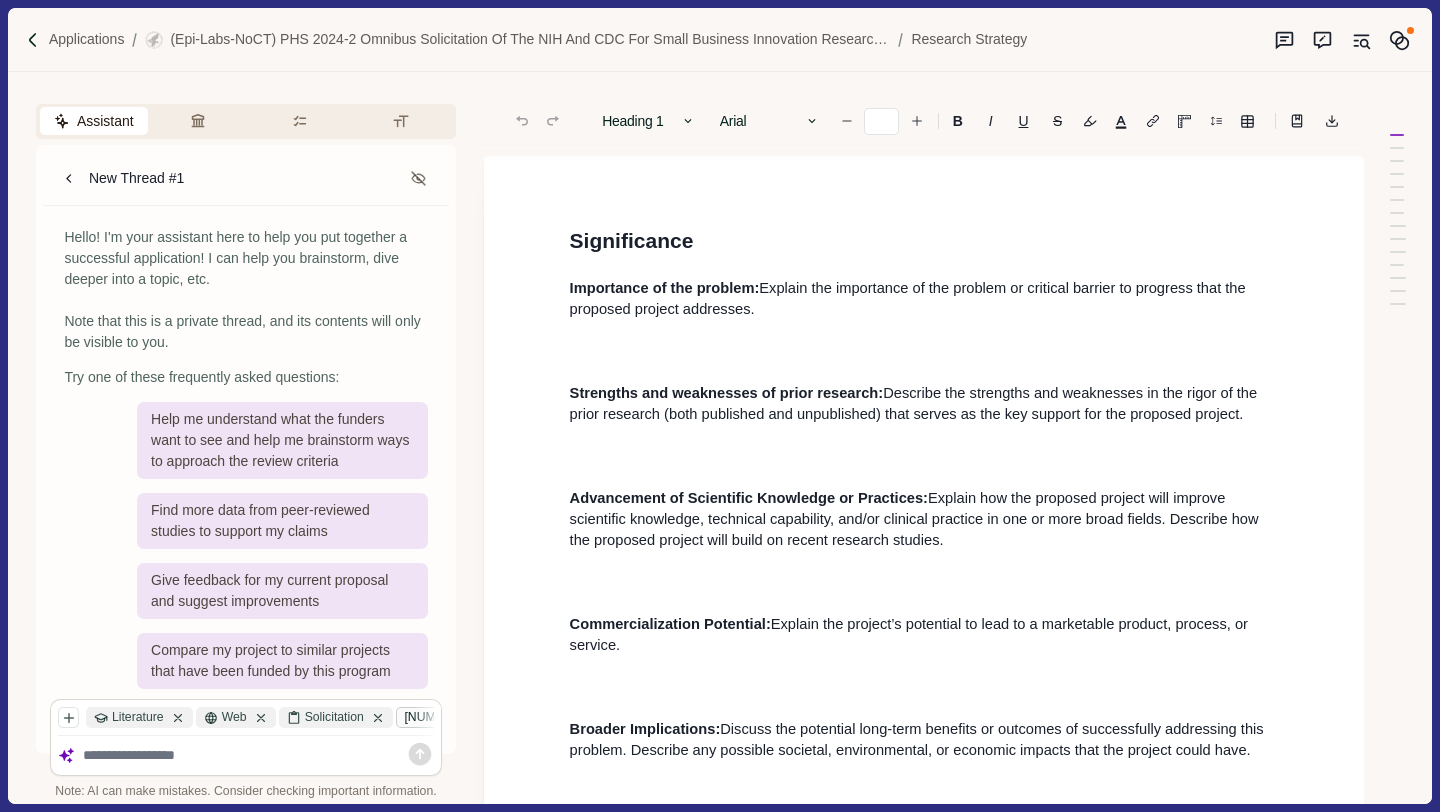 click on "[NUMBER] - Appl...a.PDF" at bounding box center (484, 717) 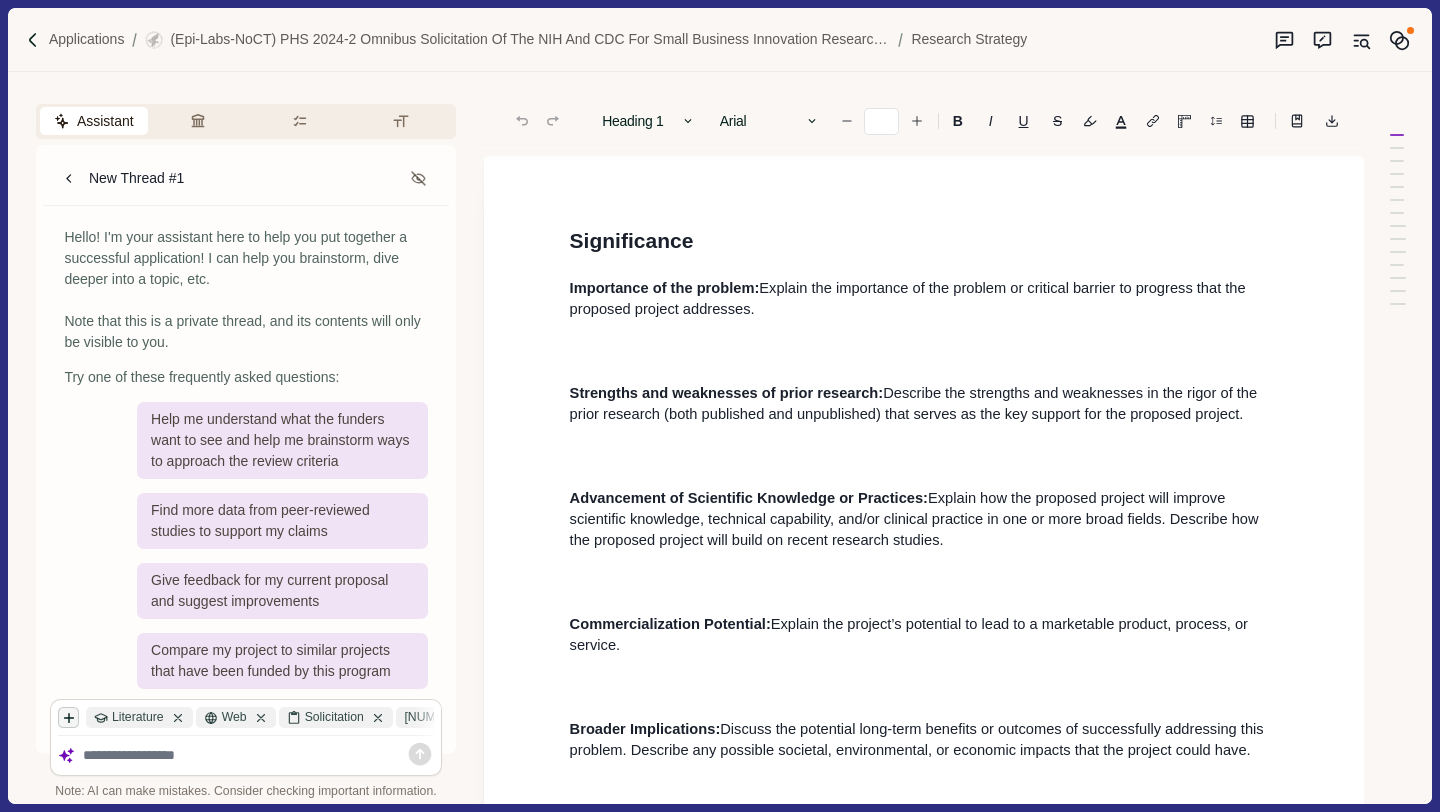 click at bounding box center [69, 718] 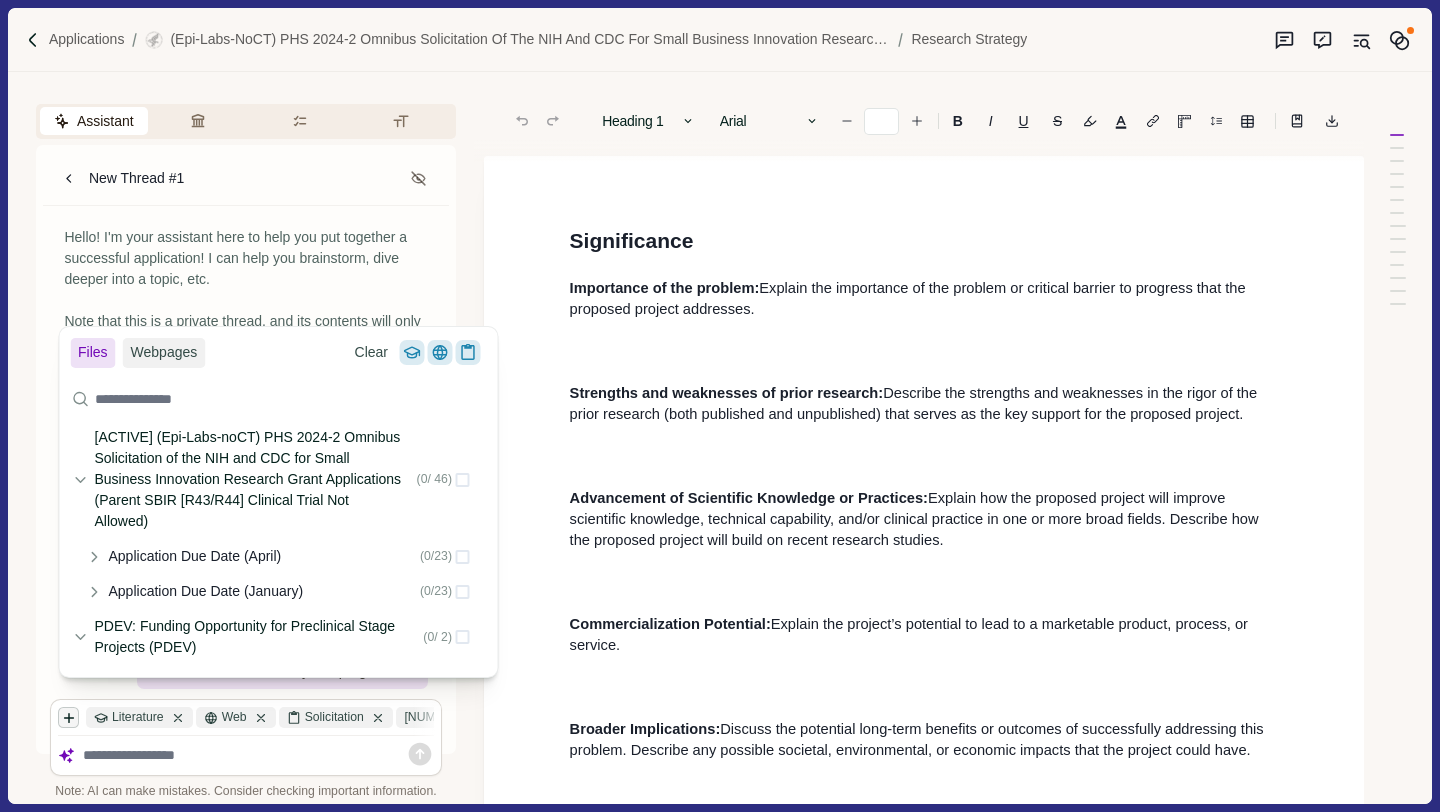 click at bounding box center (69, 718) 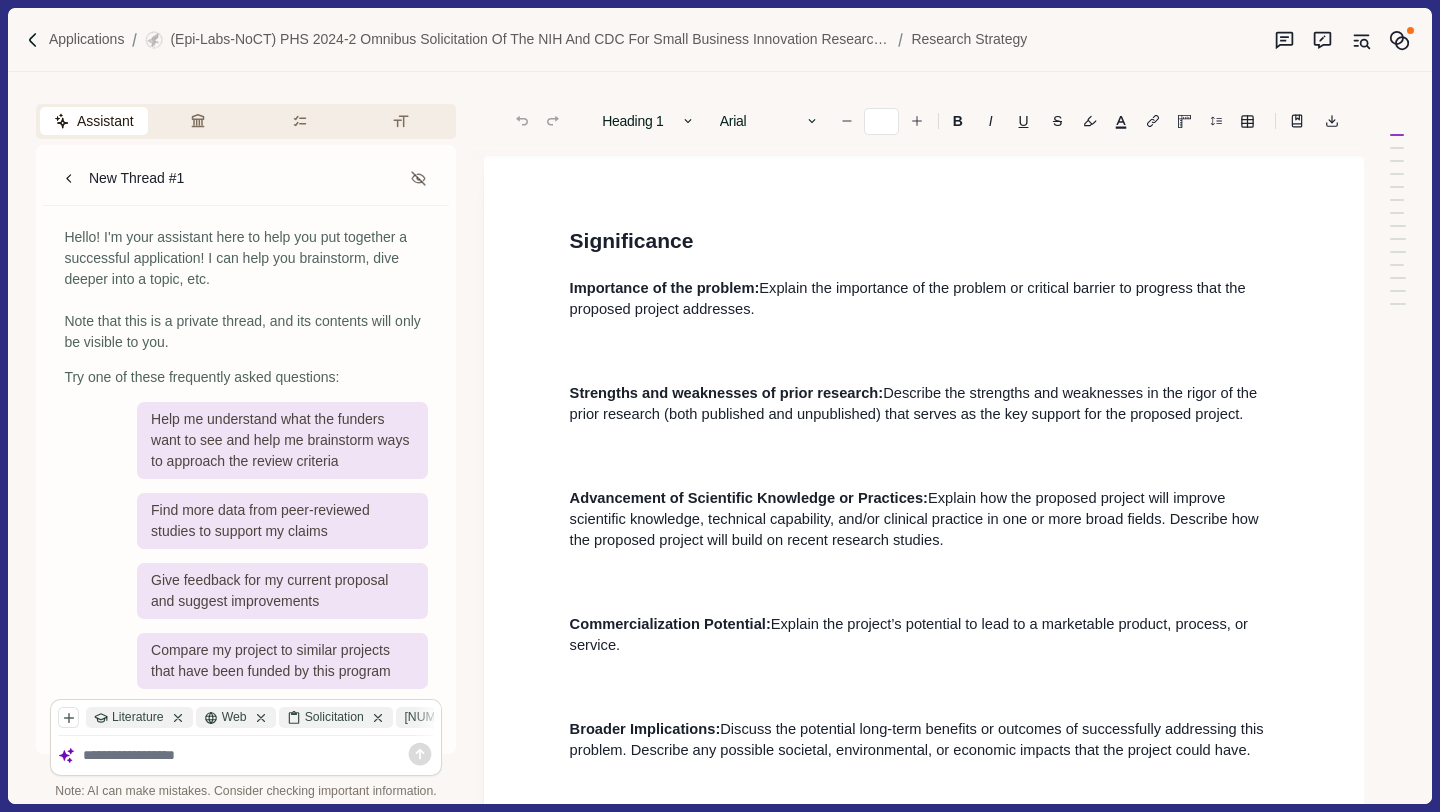scroll, scrollTop: 59, scrollLeft: 0, axis: vertical 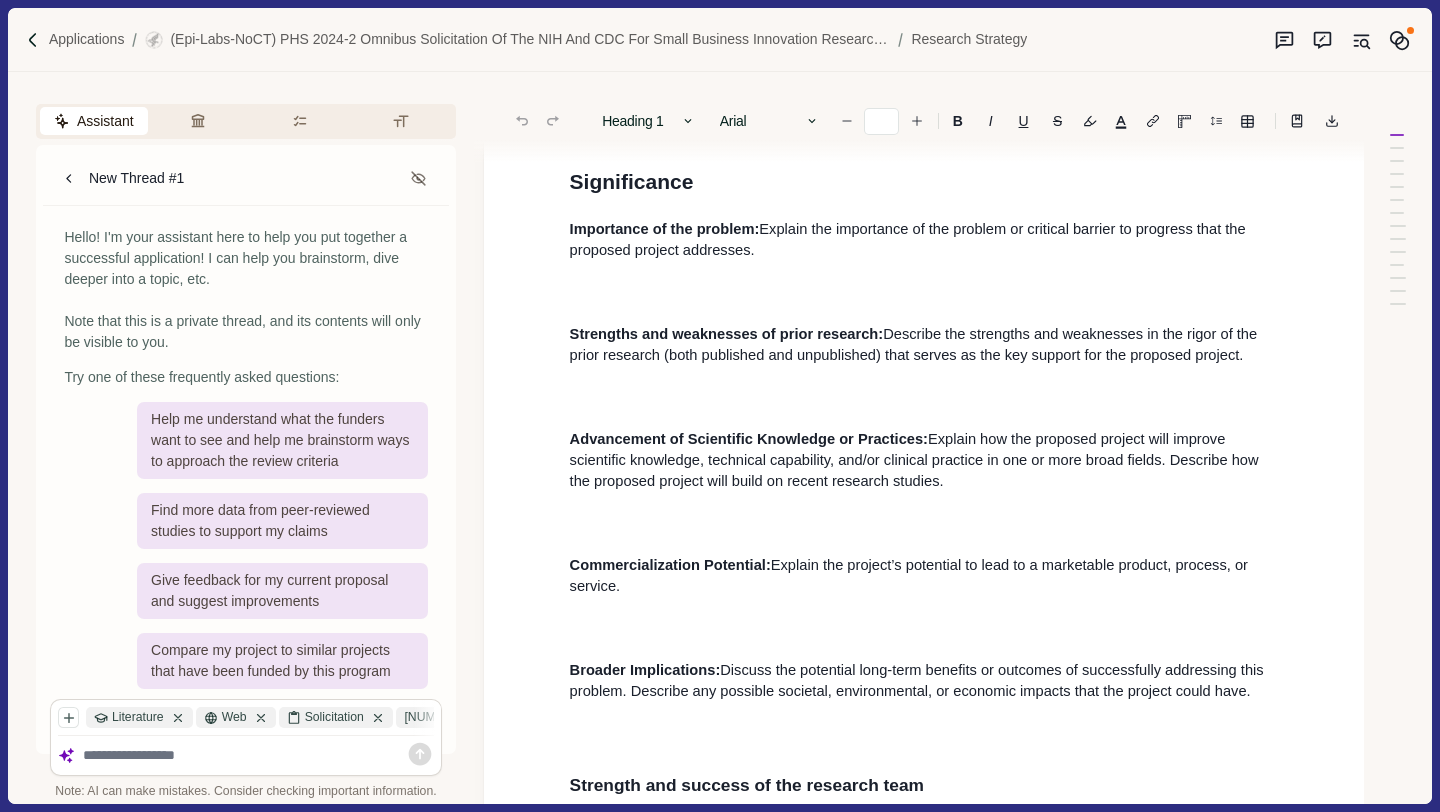 click at bounding box center (258, 755) 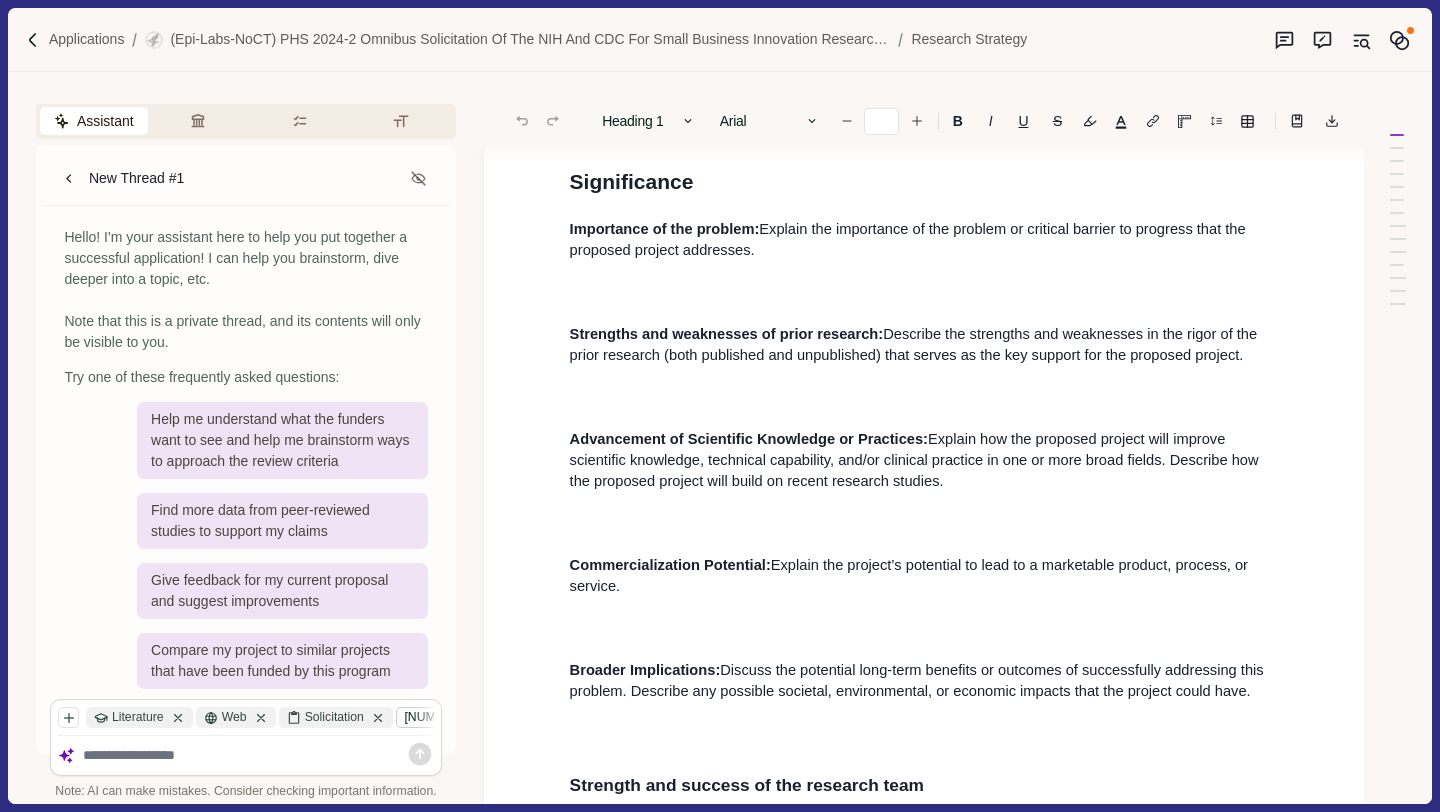 click on "[NUMBER] - Appl...a.PDF" at bounding box center (484, 717) 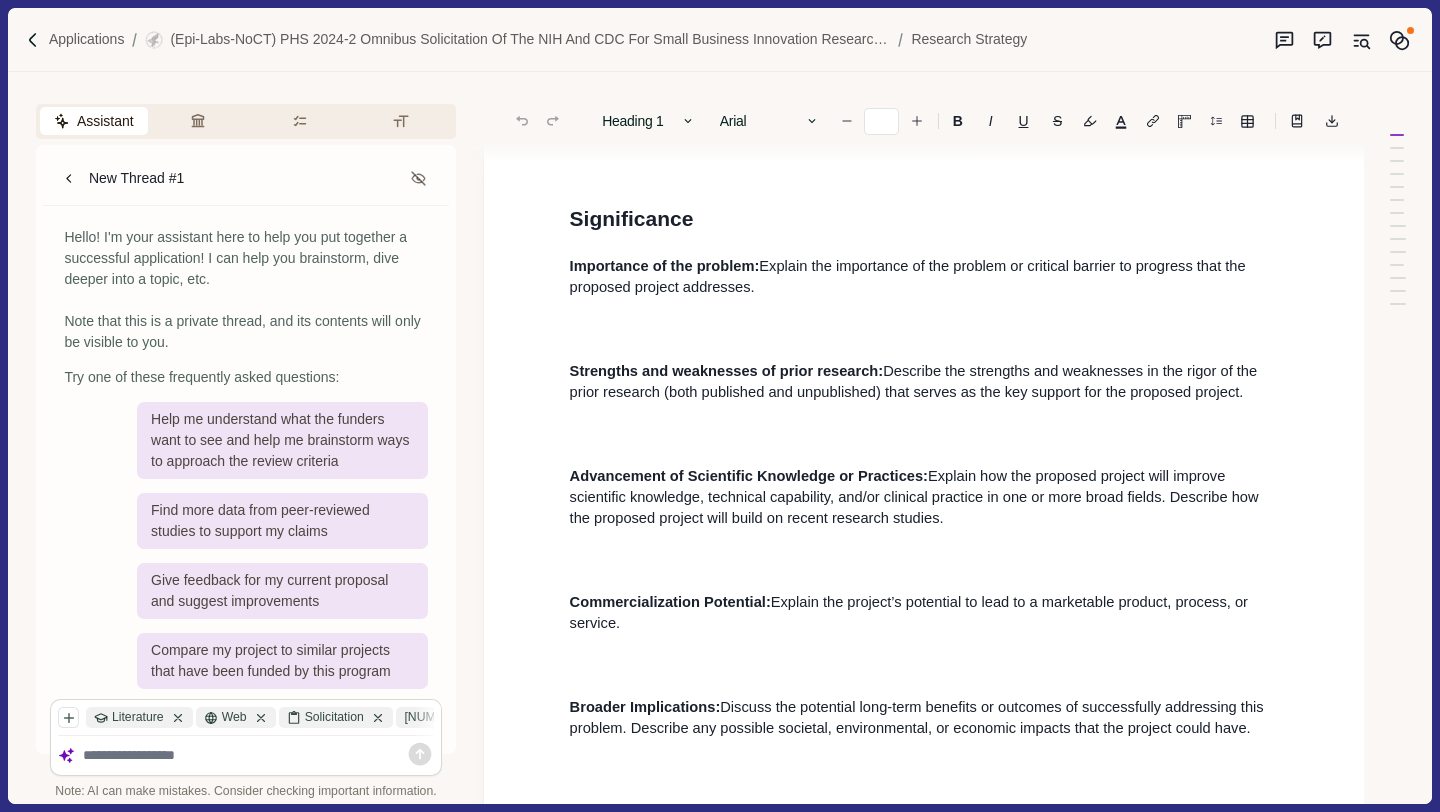 scroll, scrollTop: 0, scrollLeft: 0, axis: both 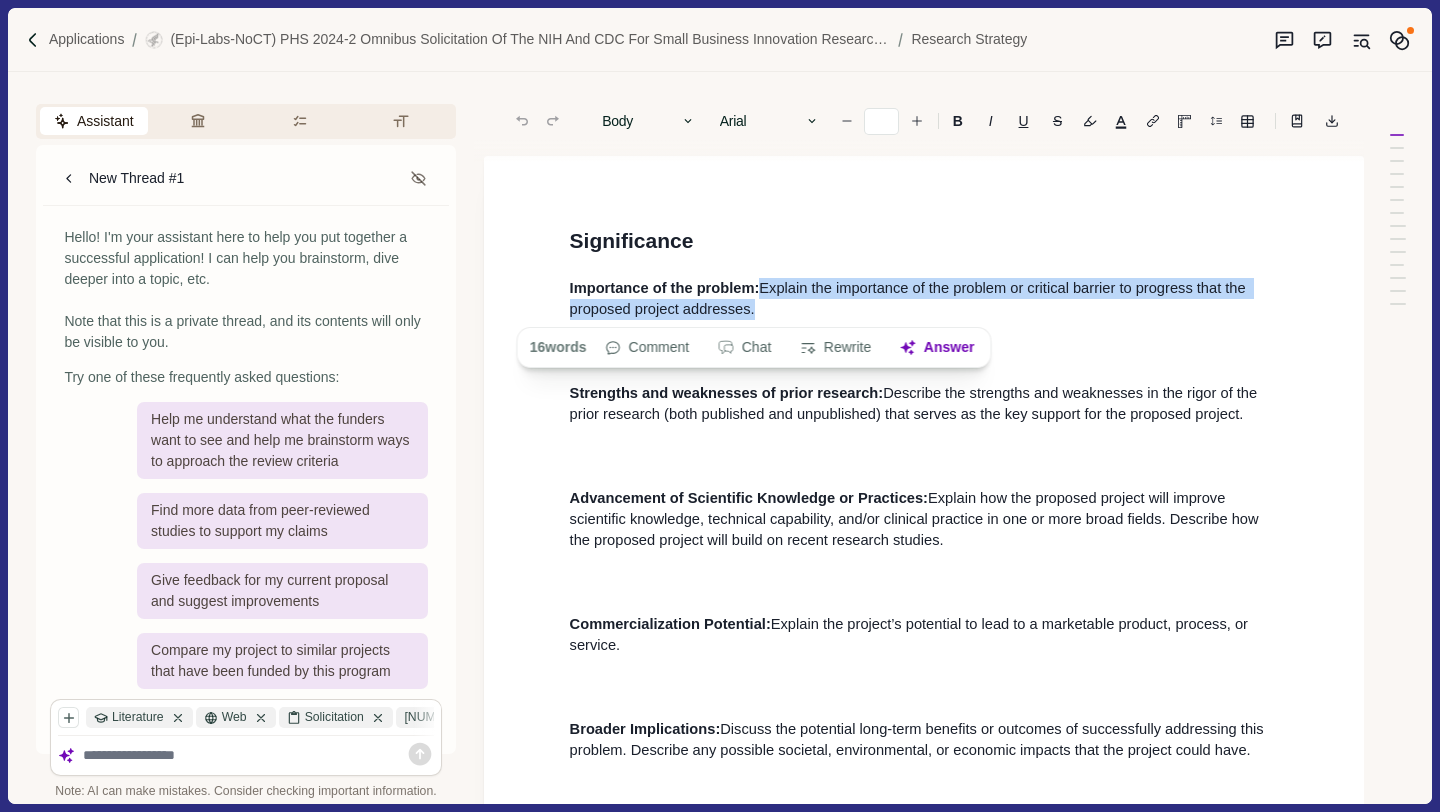 drag, startPoint x: 760, startPoint y: 315, endPoint x: 766, endPoint y: 289, distance: 26.683329 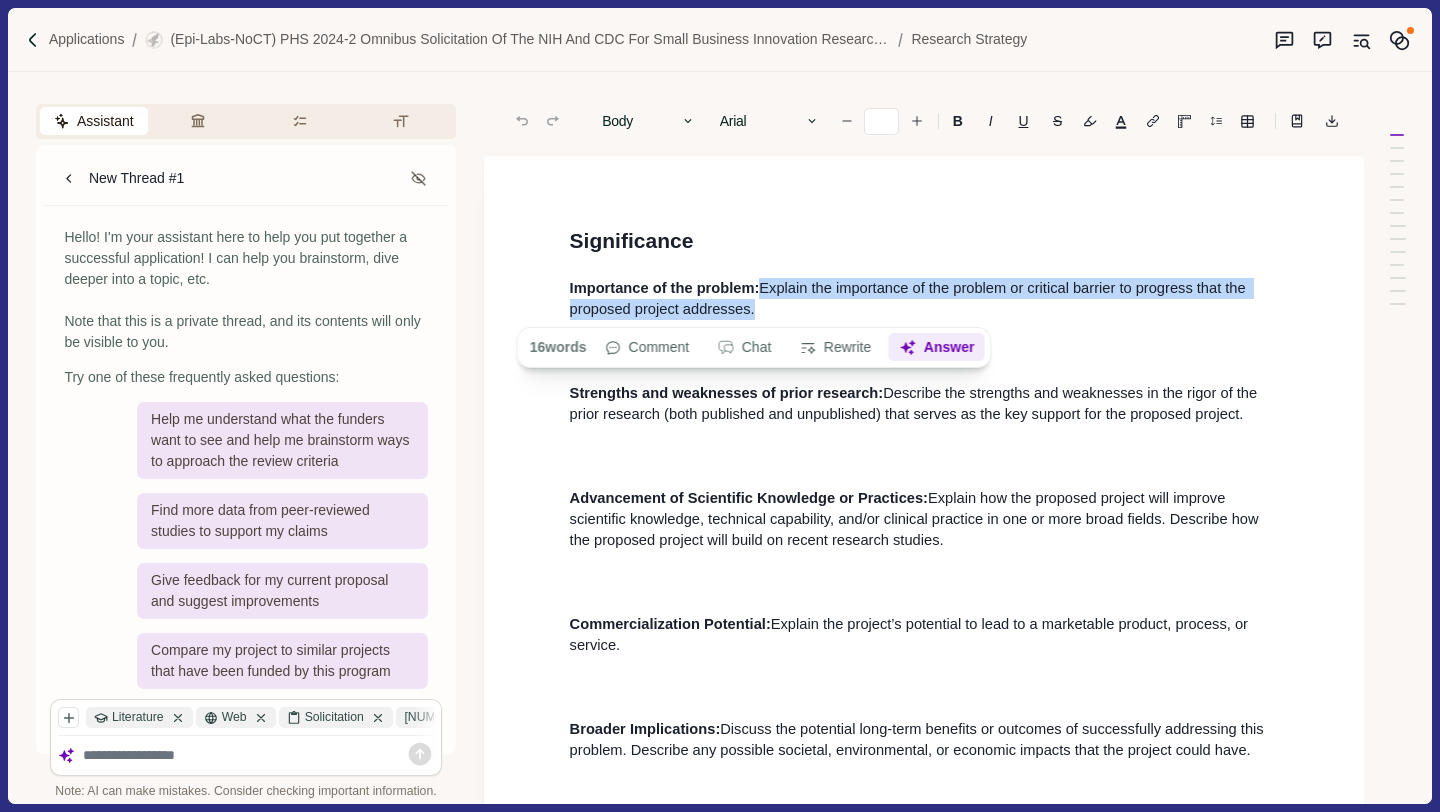click on "Answer" at bounding box center (936, 348) 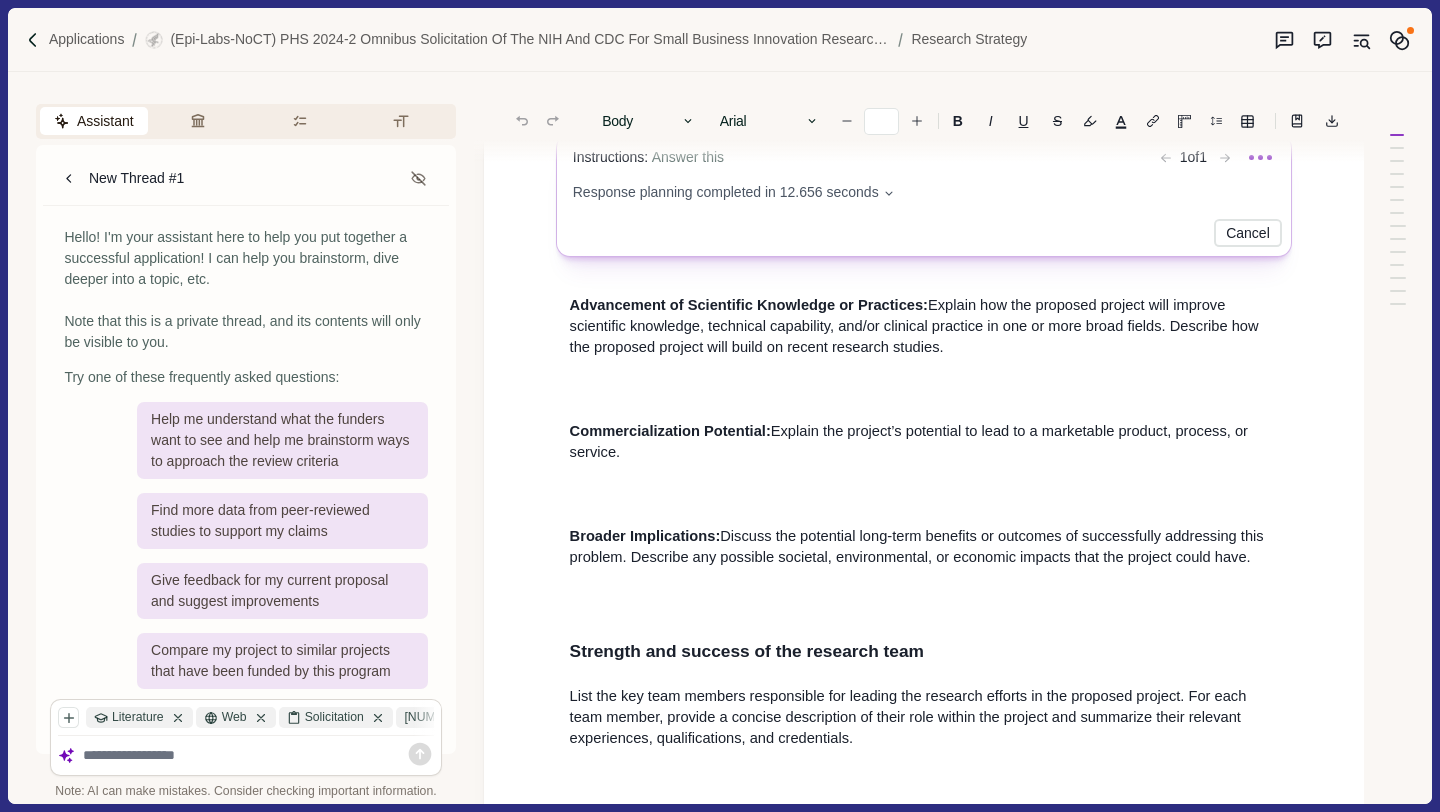 scroll, scrollTop: 84, scrollLeft: 0, axis: vertical 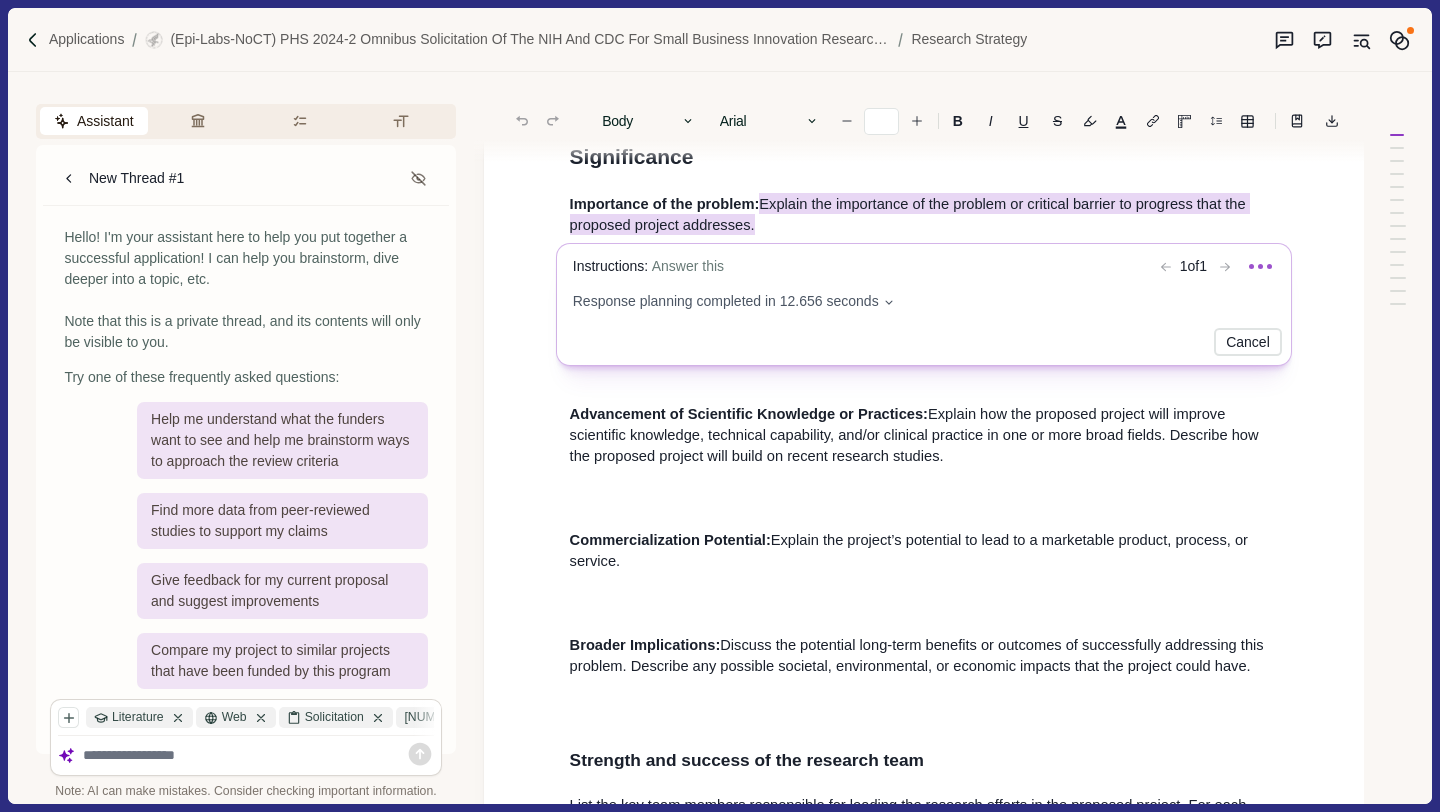 click on "Instructions: Answer this 1  of  1 Response planning completed in 12.656 seconds ( 0  word s ) Cancel" at bounding box center [924, 305] 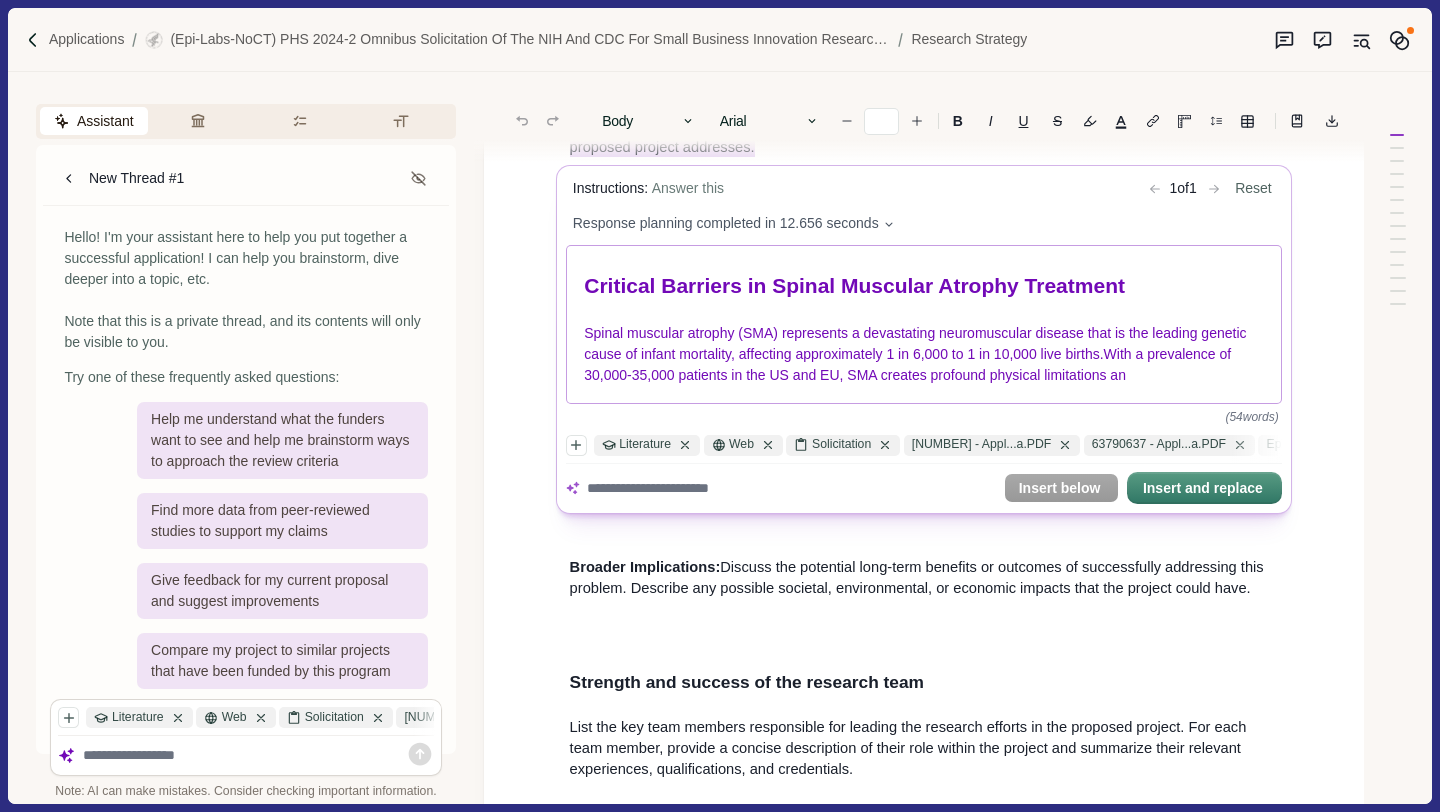 scroll, scrollTop: 161, scrollLeft: 0, axis: vertical 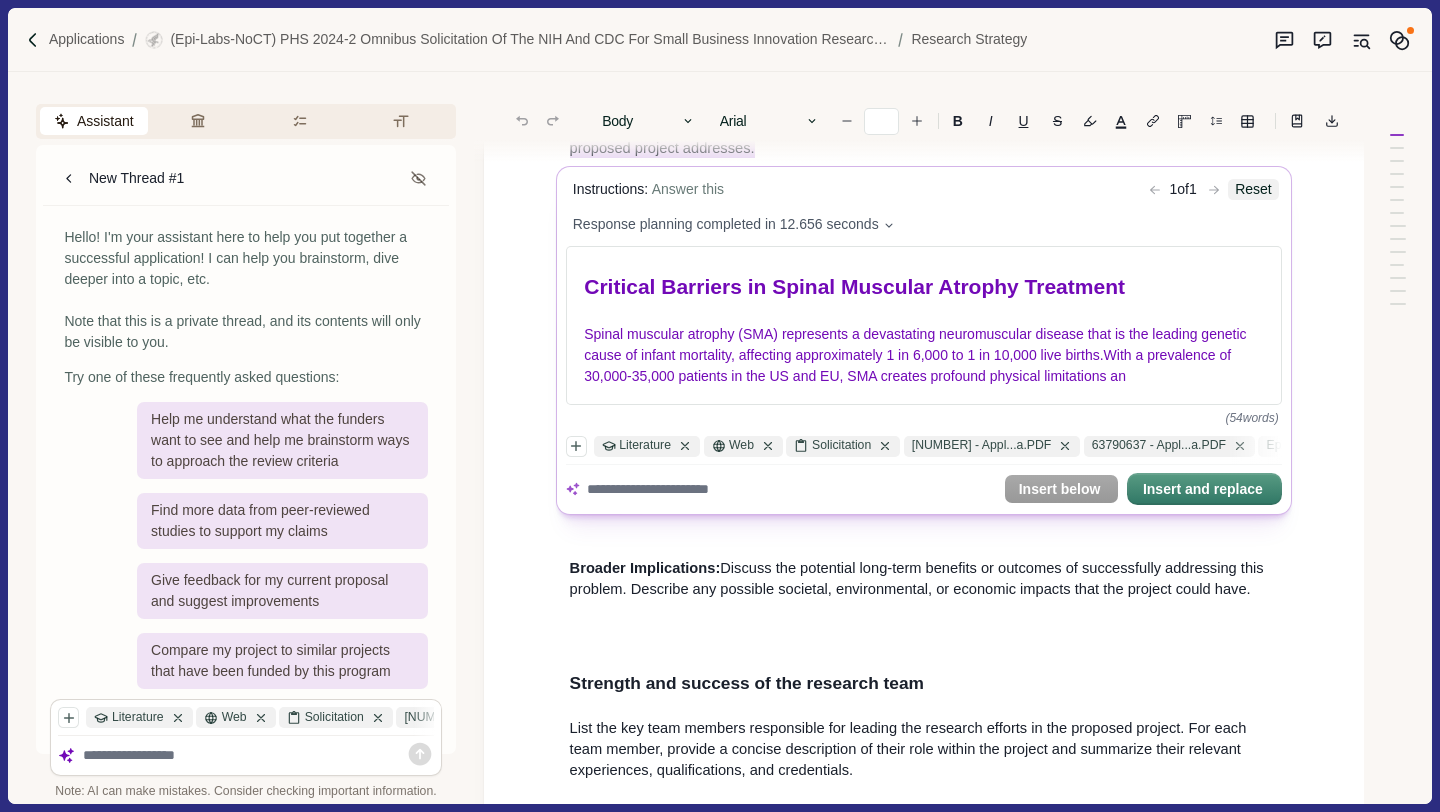 click on "Reset" at bounding box center (1253, 190) 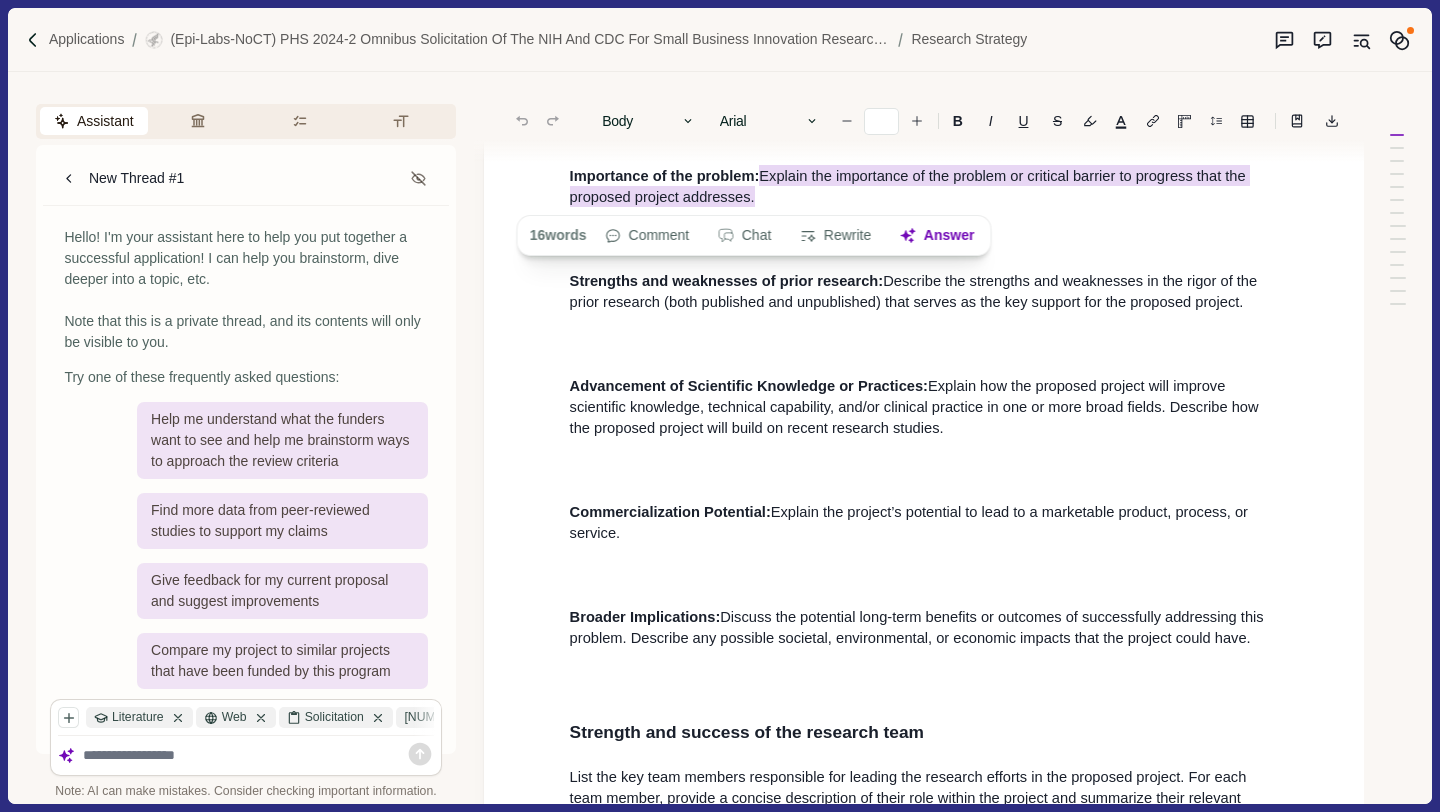 scroll, scrollTop: 87, scrollLeft: 0, axis: vertical 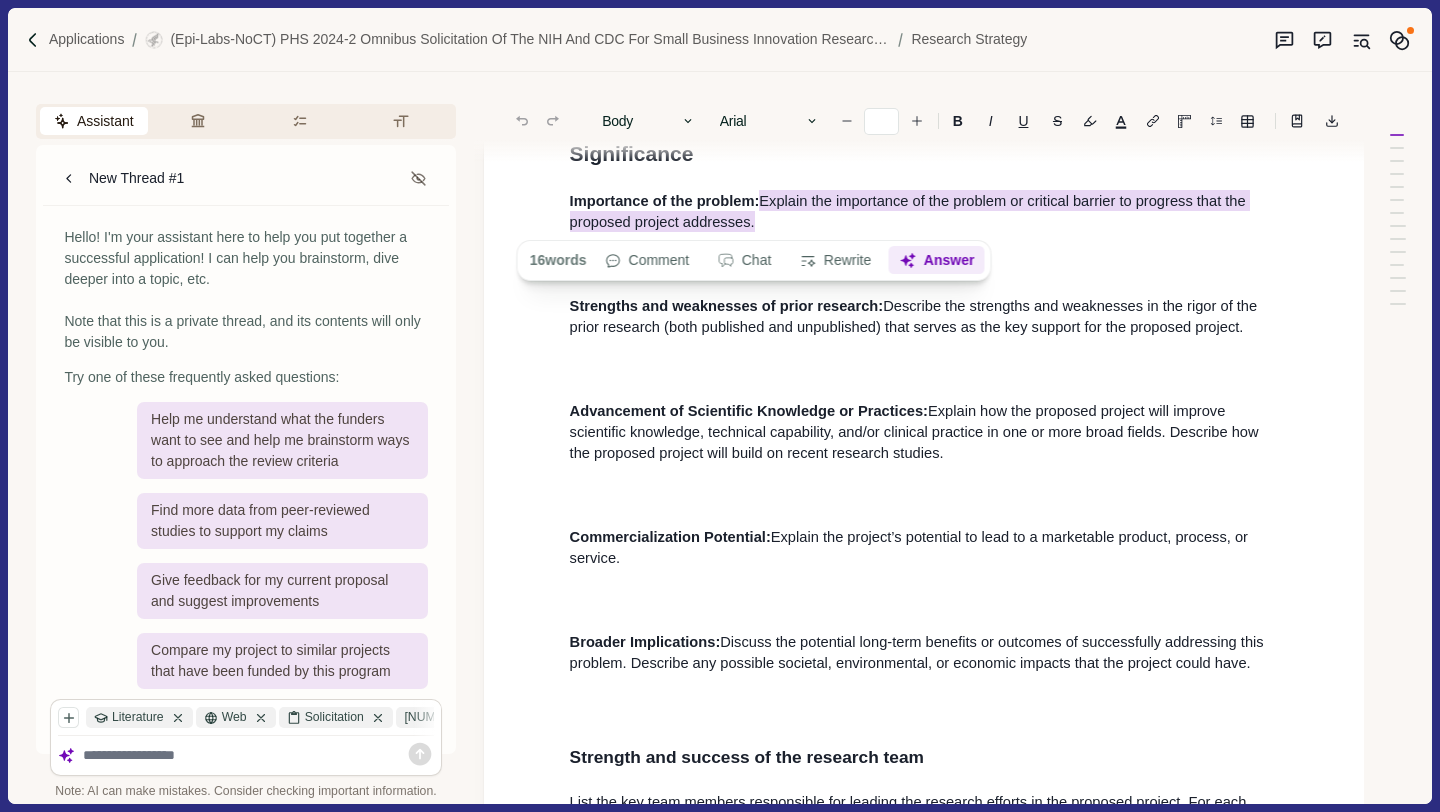 click on "Answer" at bounding box center [936, 261] 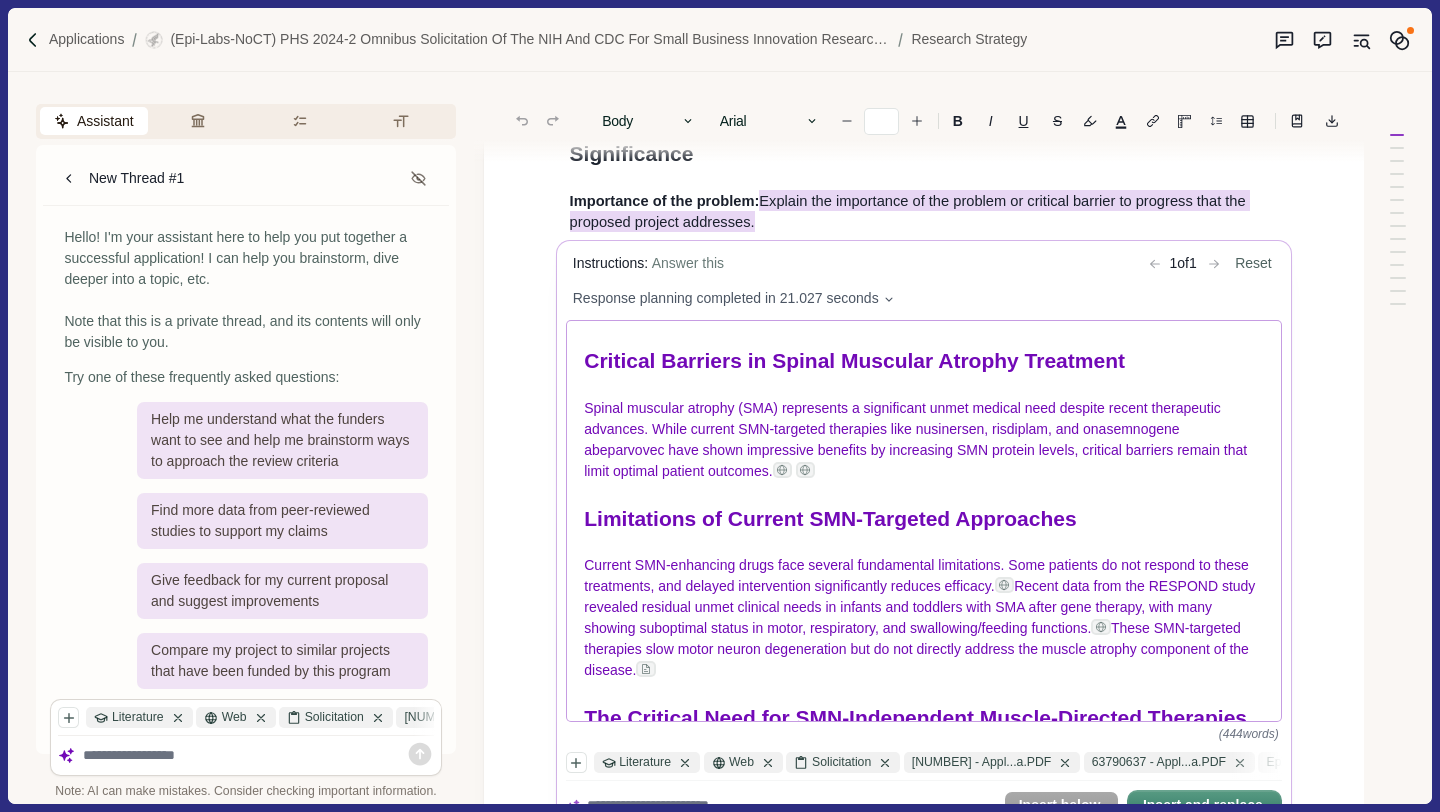 scroll, scrollTop: 81, scrollLeft: 0, axis: vertical 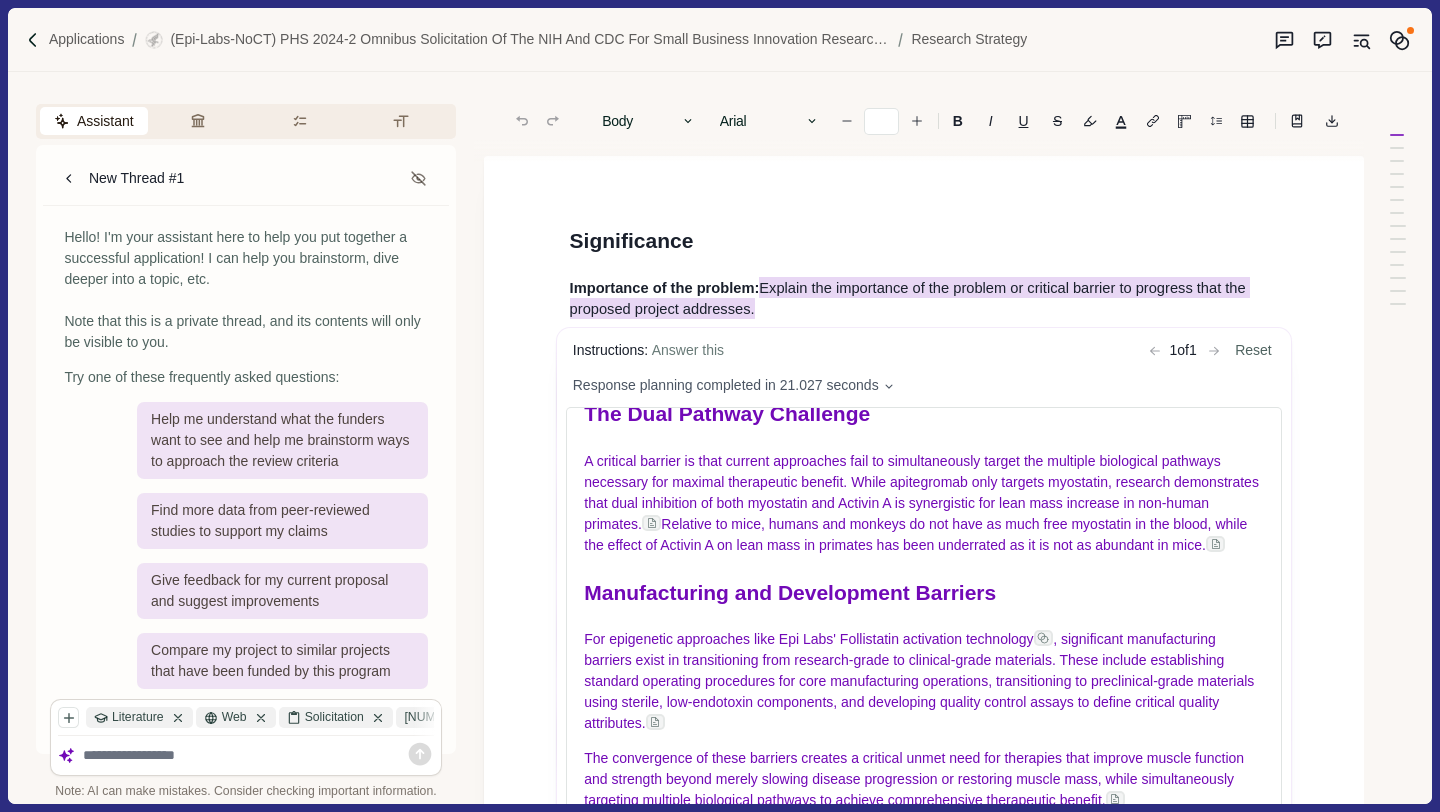 click on "Applications (Epi-Labs-noCT) PHS 2024-2 Omnibus Solicitation of the NIH and CDC for Small Business Innovation Research Grant Applications (Parent SBIR [R43/R44] Clinical Trial Not Allowed) Research Strategy Assistant Review Criteria Requirements Formatting New Thread #1 Hello! I'm your assistant here to help you put together a successful application! I can help you brainstorm, dive deeper into a topic, etc. Note that this is a private thread, and its contents will only be visible to you. Try one of these frequently asked questions: Help me understand what the funders want to see and help me brainstorm ways to approach the review criteria Find more data from peer-reviewed studies to support my claims Give feedback for my current proposal and suggest improvements Compare my project to similar projects that have been funded by this program Literature Web Solicitation 63790528 - Appl...a.PDF 63790637 - Appl...a.PDF Epi Lab CON2025...a.pdf FST Alternative...a.pdf FST indication ....docx FST pathway cli...a.pdf 1." at bounding box center (720, 406) 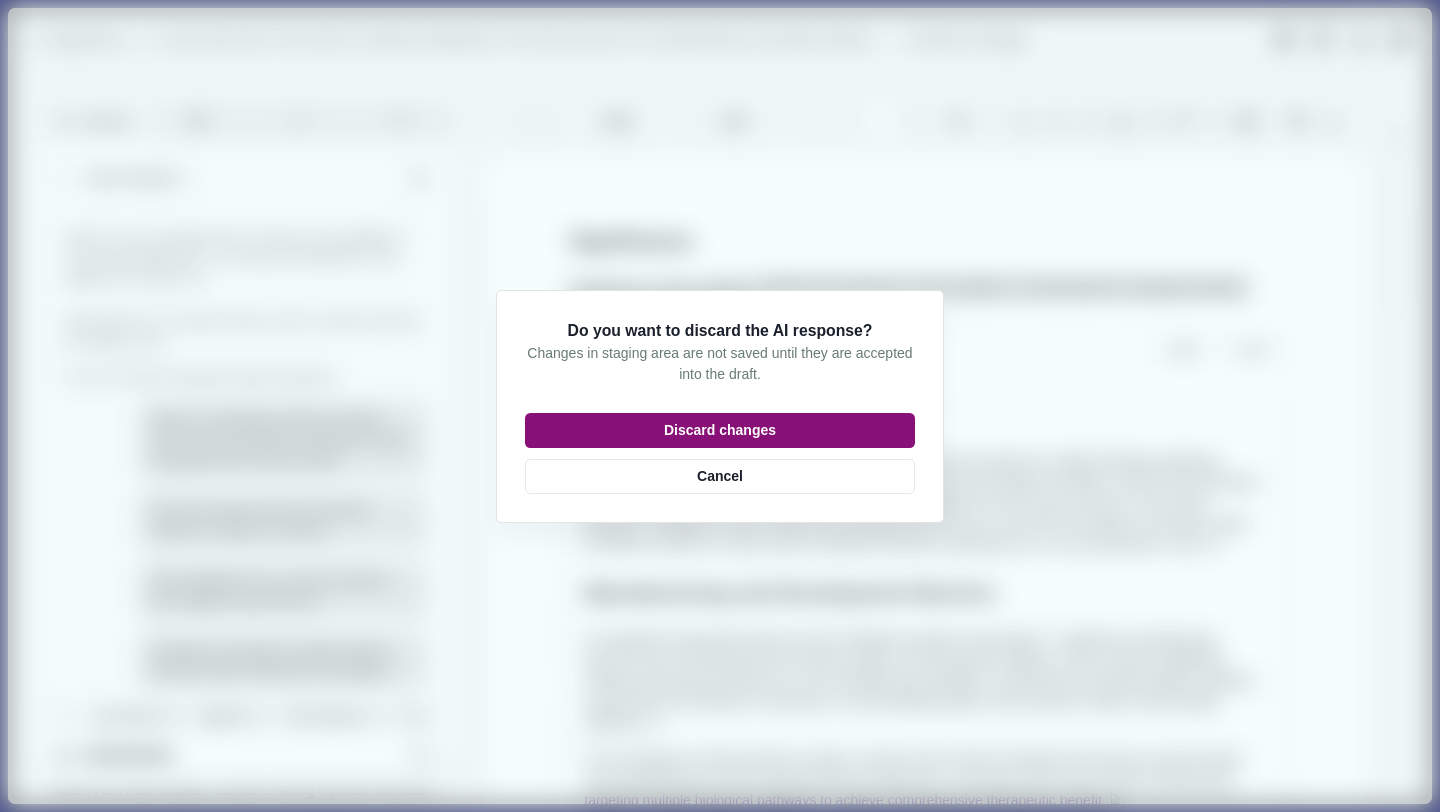 click on "Discard changes" at bounding box center (720, 430) 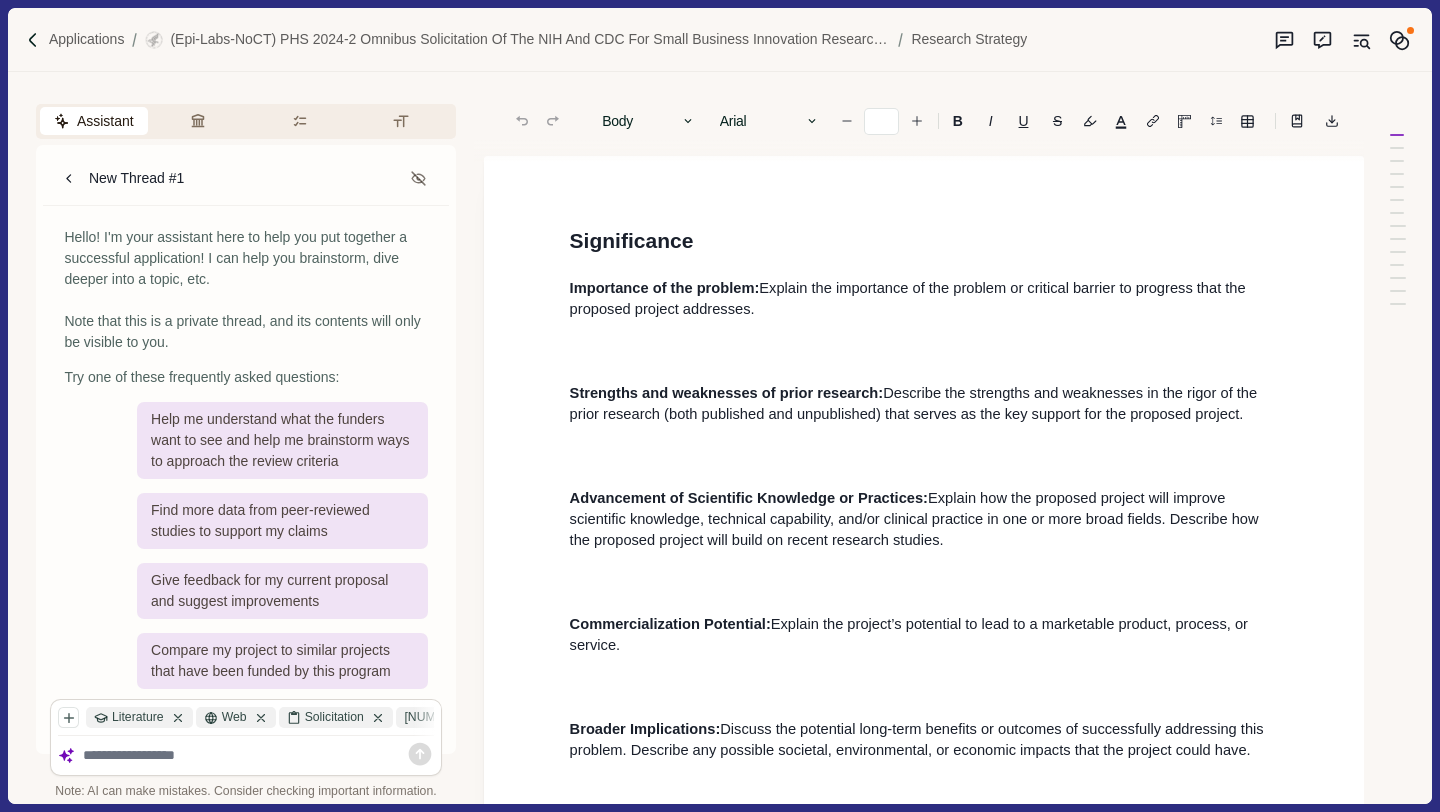 click on "Importance of the problem: Explain the importance of the problem or critical barrier to progress that the proposed project addresses." at bounding box center (924, 299) 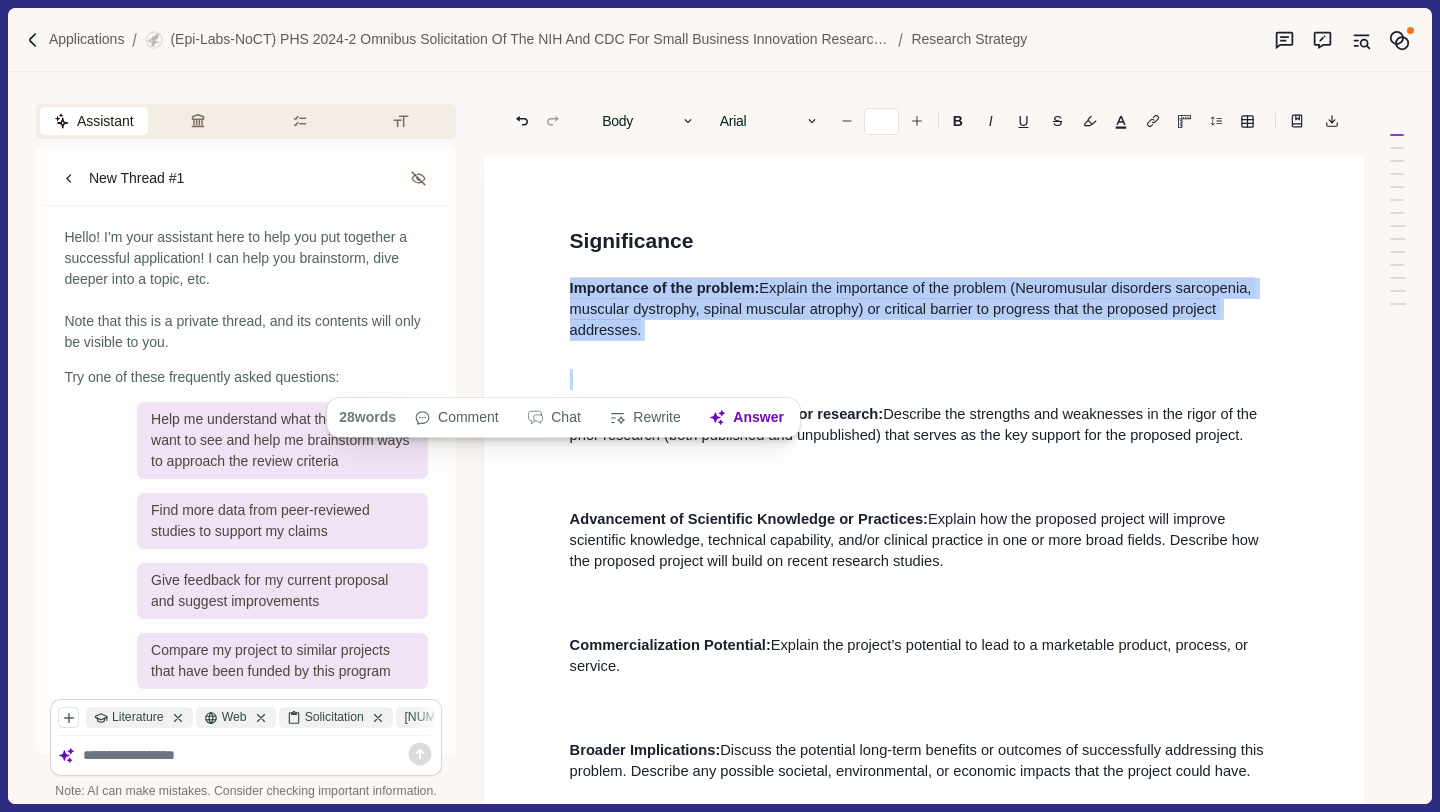 drag, startPoint x: 703, startPoint y: 342, endPoint x: 542, endPoint y: 296, distance: 167.44252 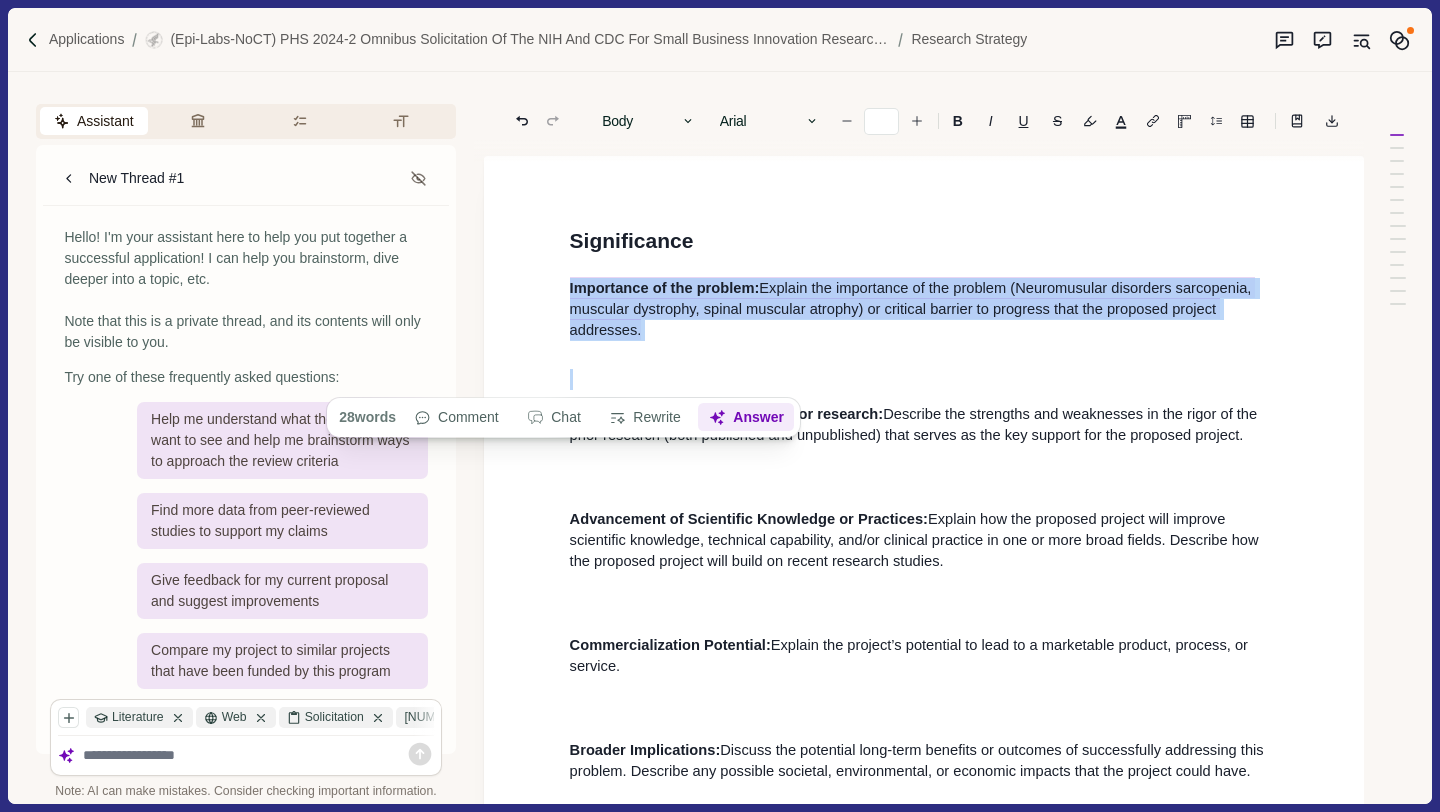click on "Answer" at bounding box center [746, 418] 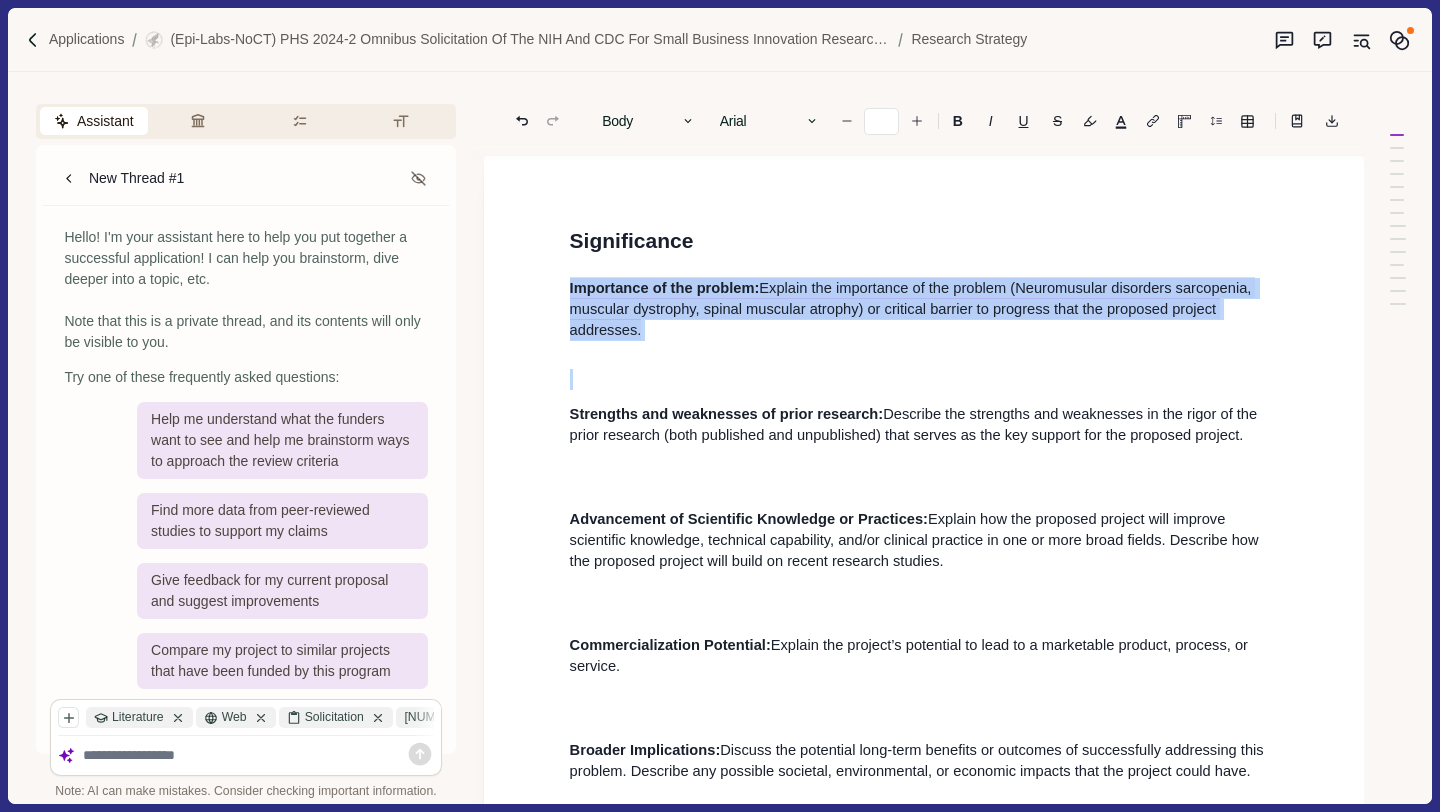 click on "Applications (Epi-Labs-noCT) PHS 2024-2 Omnibus Solicitation of the NIH and CDC for Small Business Innovation Research Grant Applications (Parent SBIR [R43/R44] Clinical Trial Not Allowed) Research Strategy Assistant Review Criteria Requirements Formatting New Thread #1 Hello! I'm your assistant here to help you put together a successful application! I can help you brainstorm, dive deeper into a topic, etc. Note that this is a private thread, and its contents will only be visible to you. Try one of these frequently asked questions: Help me understand what the funders want to see and help me brainstorm ways to approach the review criteria Find more data from peer-reviewed studies to support my claims Give feedback for my current proposal and suggest improvements Compare my project to similar projects that have been funded by this program Literature Web Solicitation 63790528 - Appl...a.PDF 63790637 - Appl...a.PDF Epi Lab CON2025...a.pdf FST Alternative...a.pdf FST indication ....docx FST pathway cli...a.pdf 1." at bounding box center (720, 406) 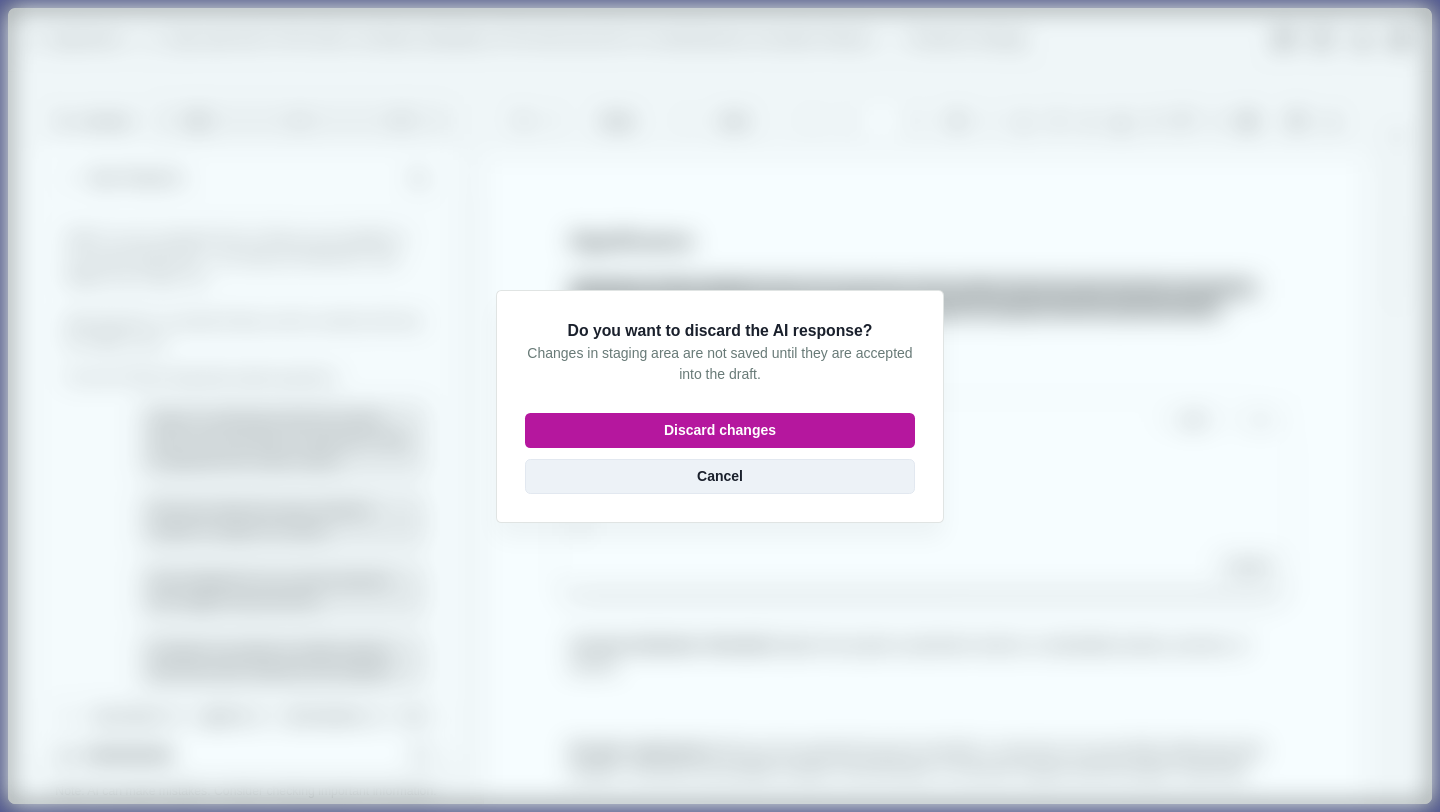 click on "Cancel" at bounding box center (720, 476) 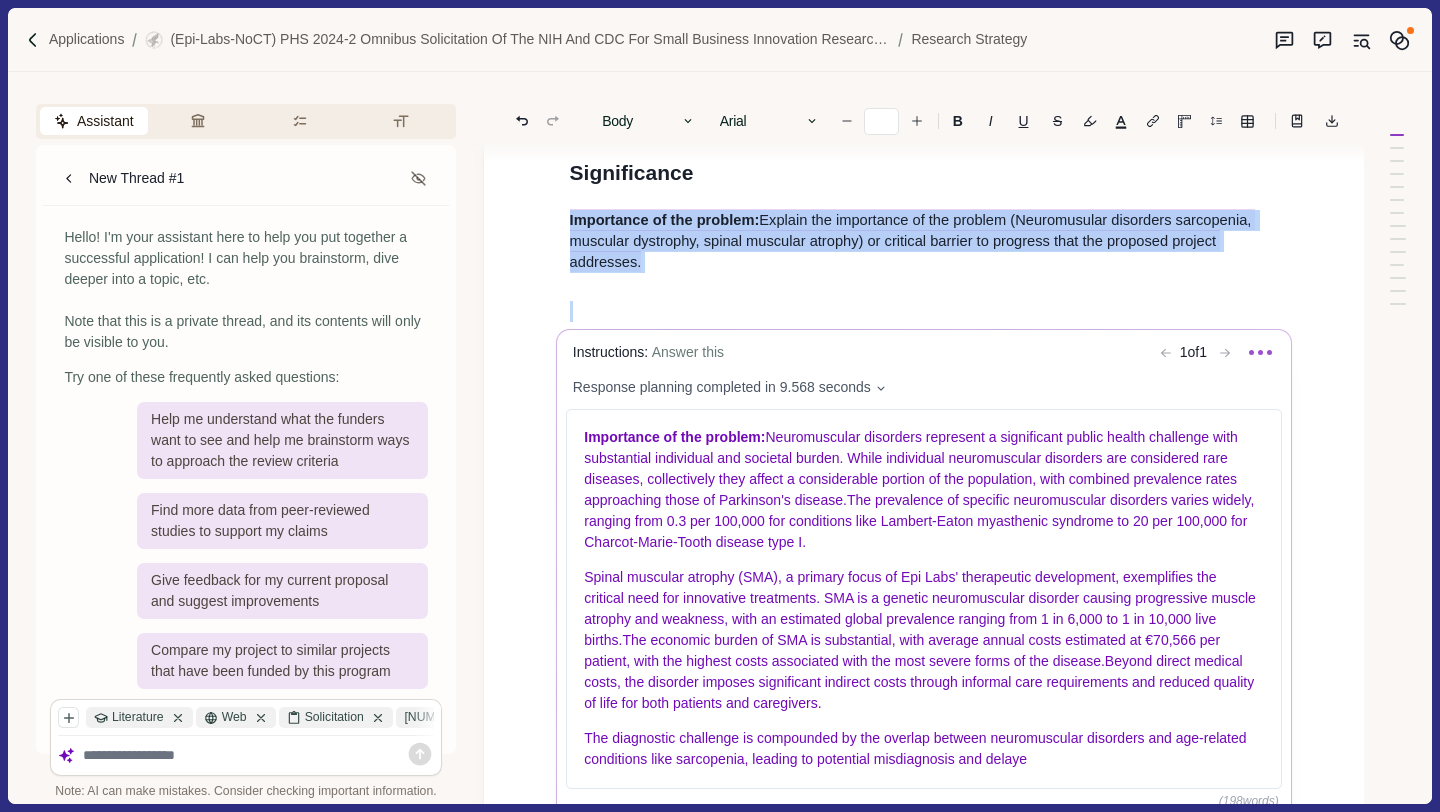 scroll, scrollTop: 69, scrollLeft: 0, axis: vertical 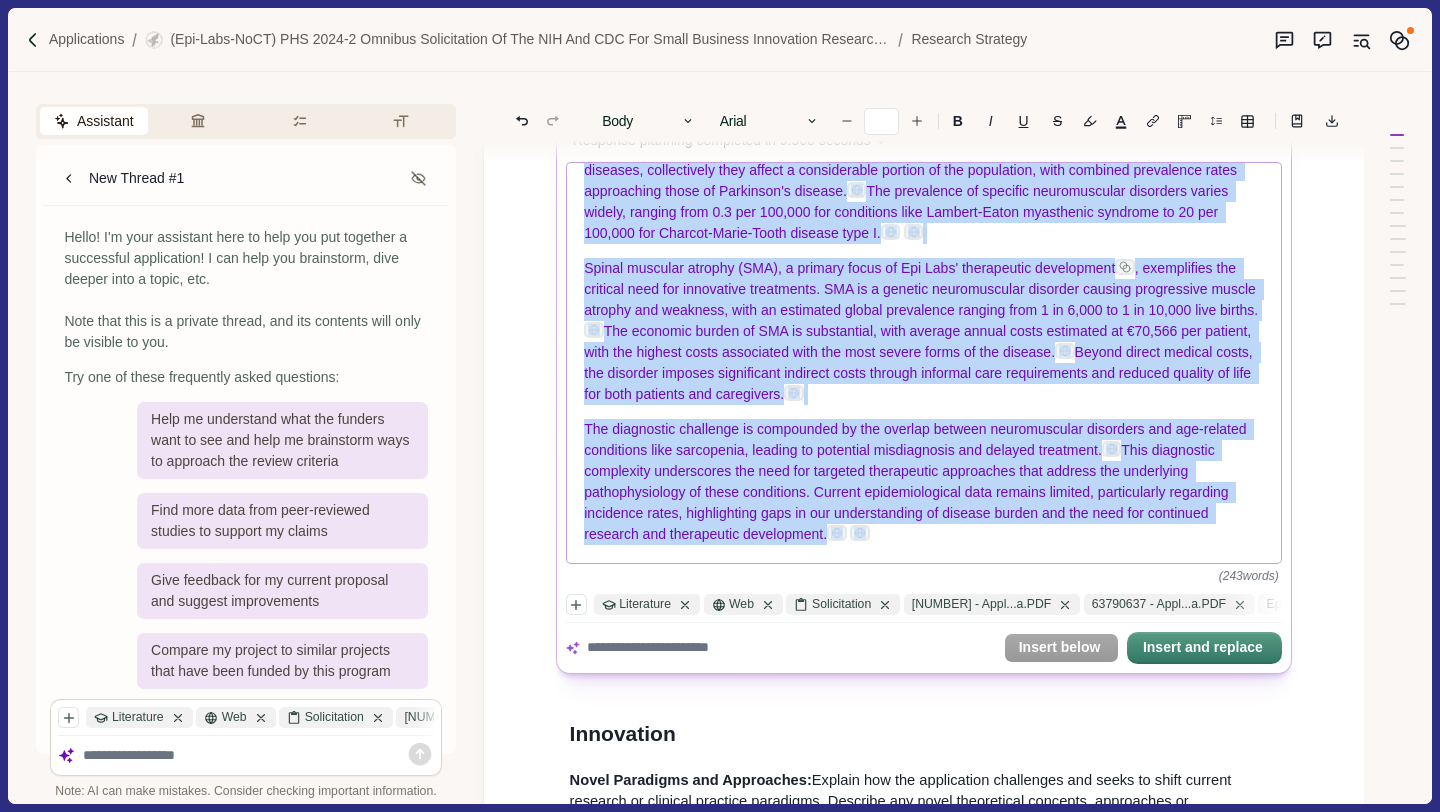 drag, startPoint x: 771, startPoint y: 432, endPoint x: 825, endPoint y: 537, distance: 118.072014 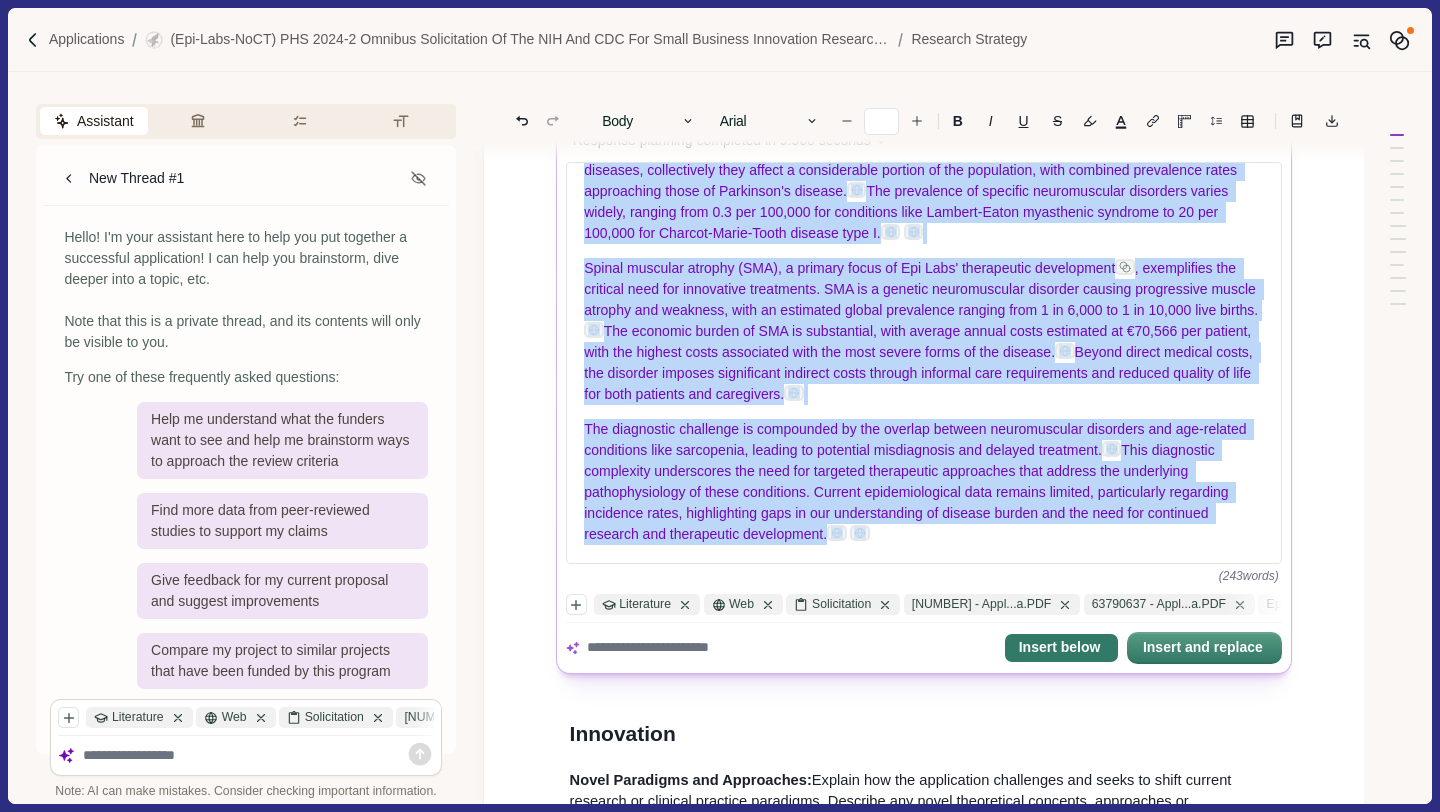 click on "Insert below" at bounding box center [1060, 648] 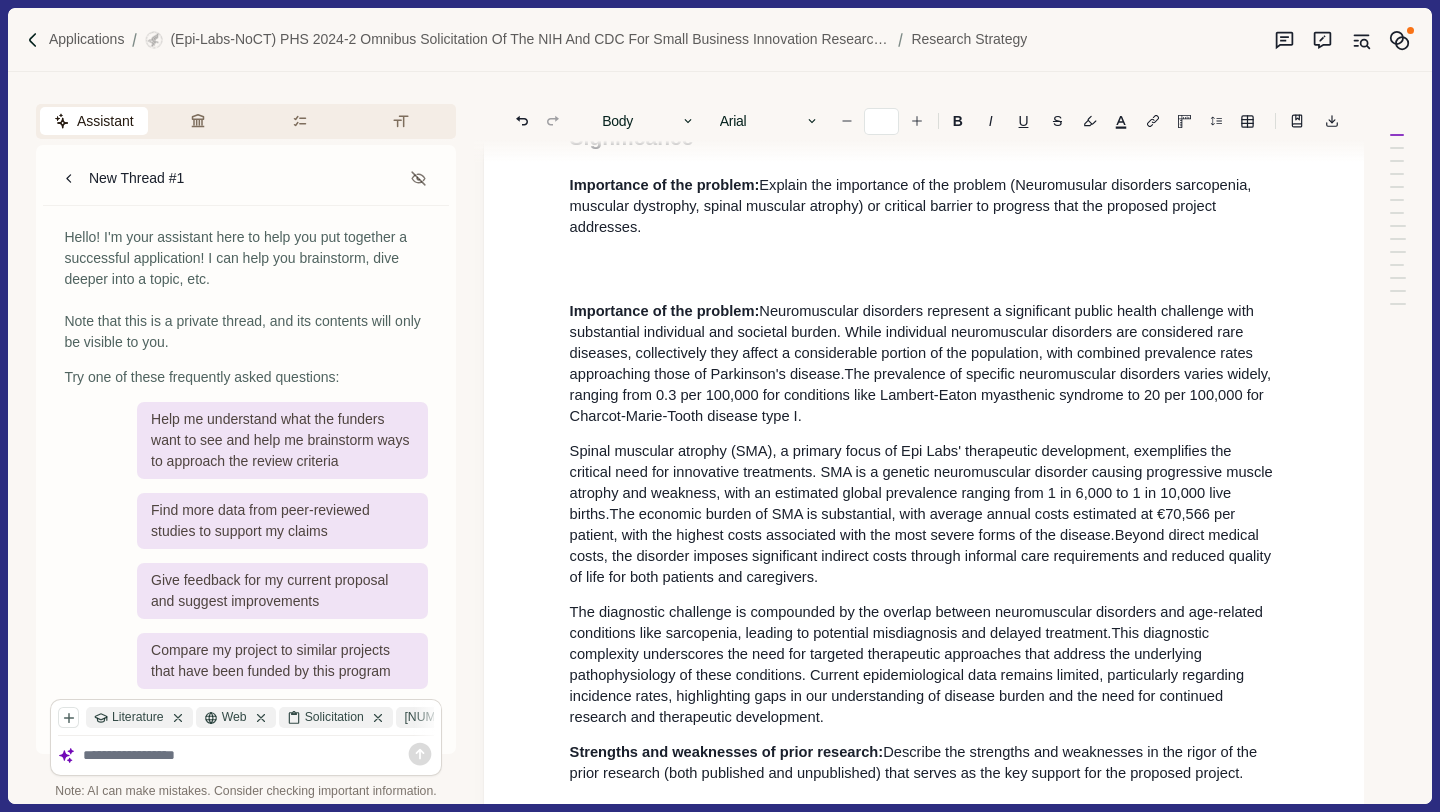 scroll, scrollTop: 82, scrollLeft: 0, axis: vertical 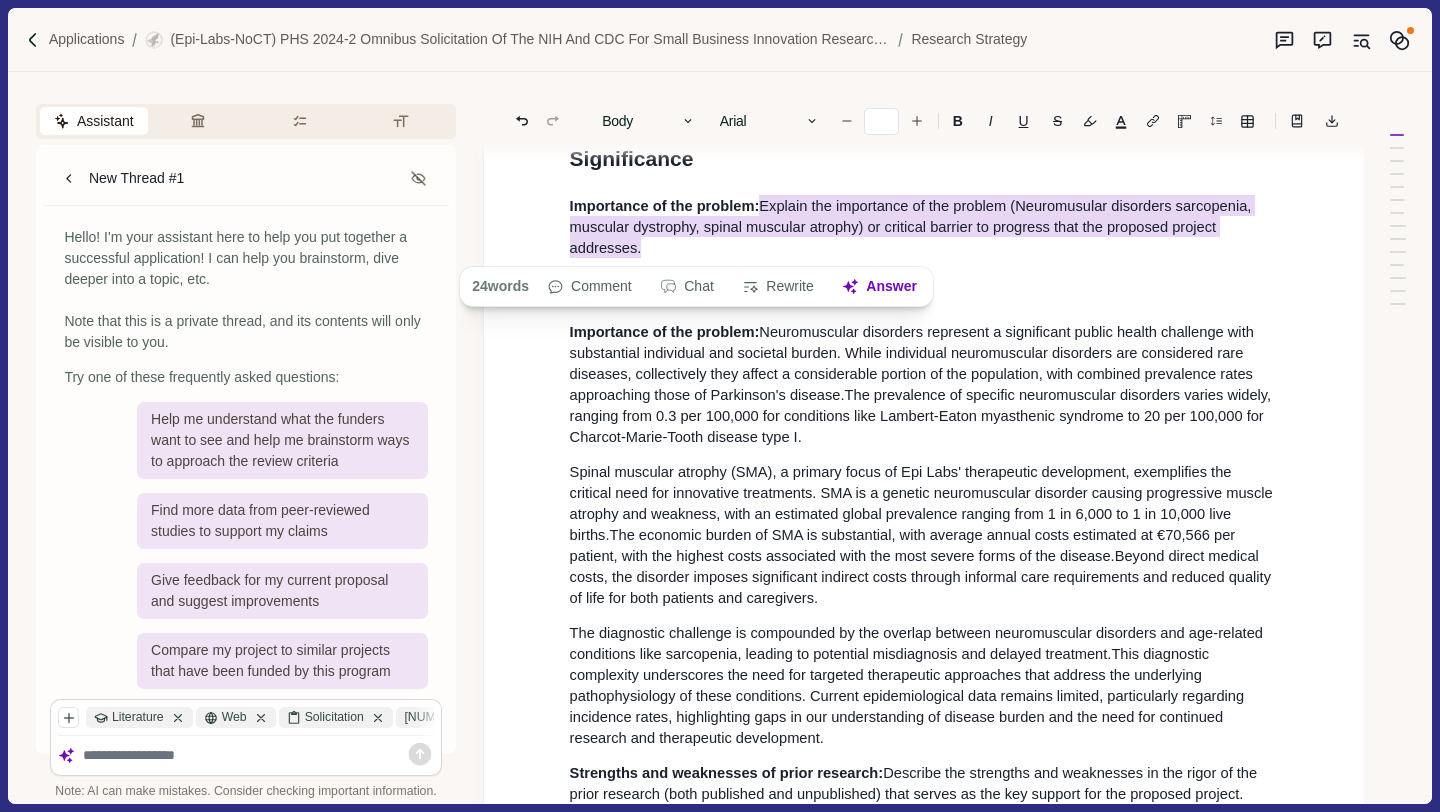 drag, startPoint x: 736, startPoint y: 243, endPoint x: 762, endPoint y: 208, distance: 43.60046 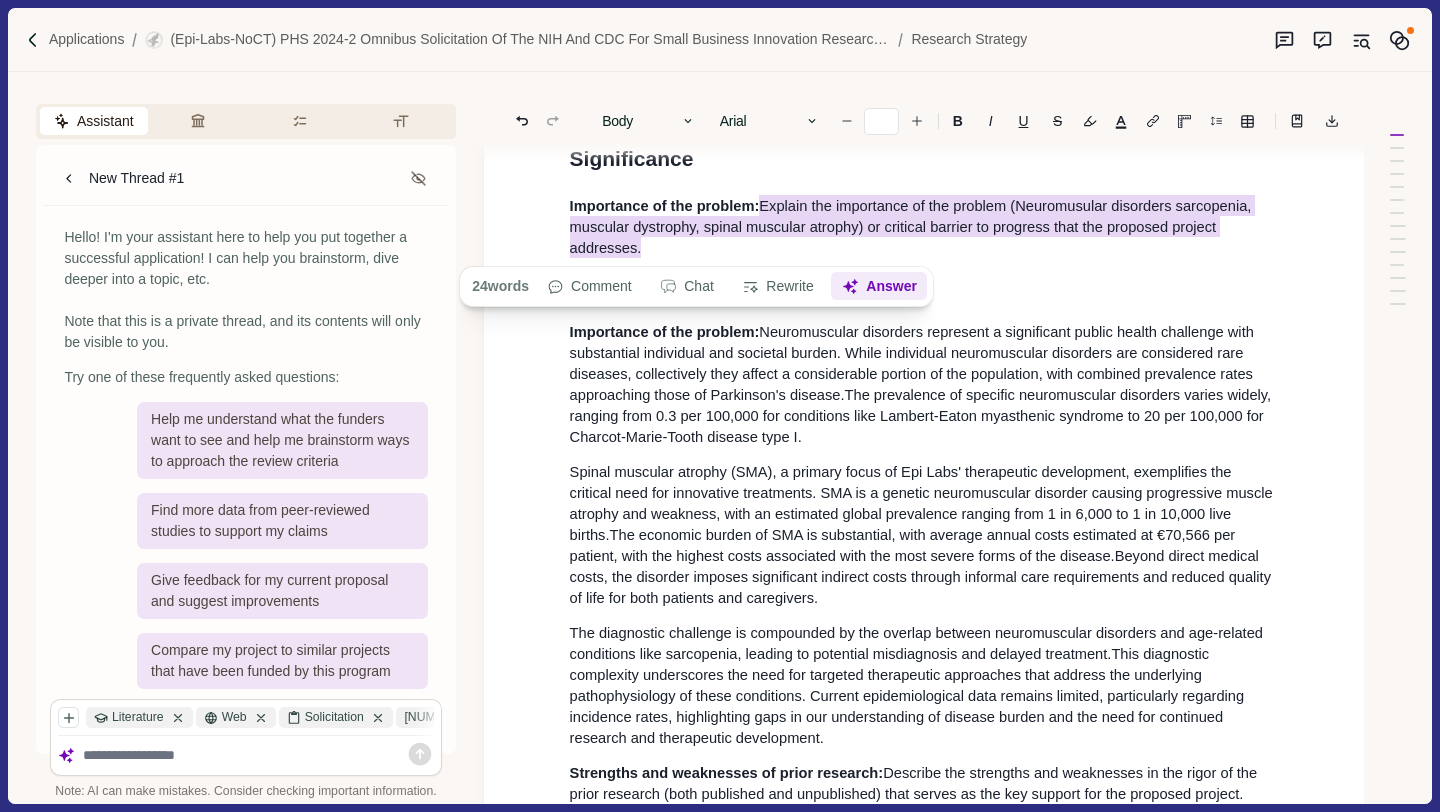 click on "Answer" at bounding box center (879, 287) 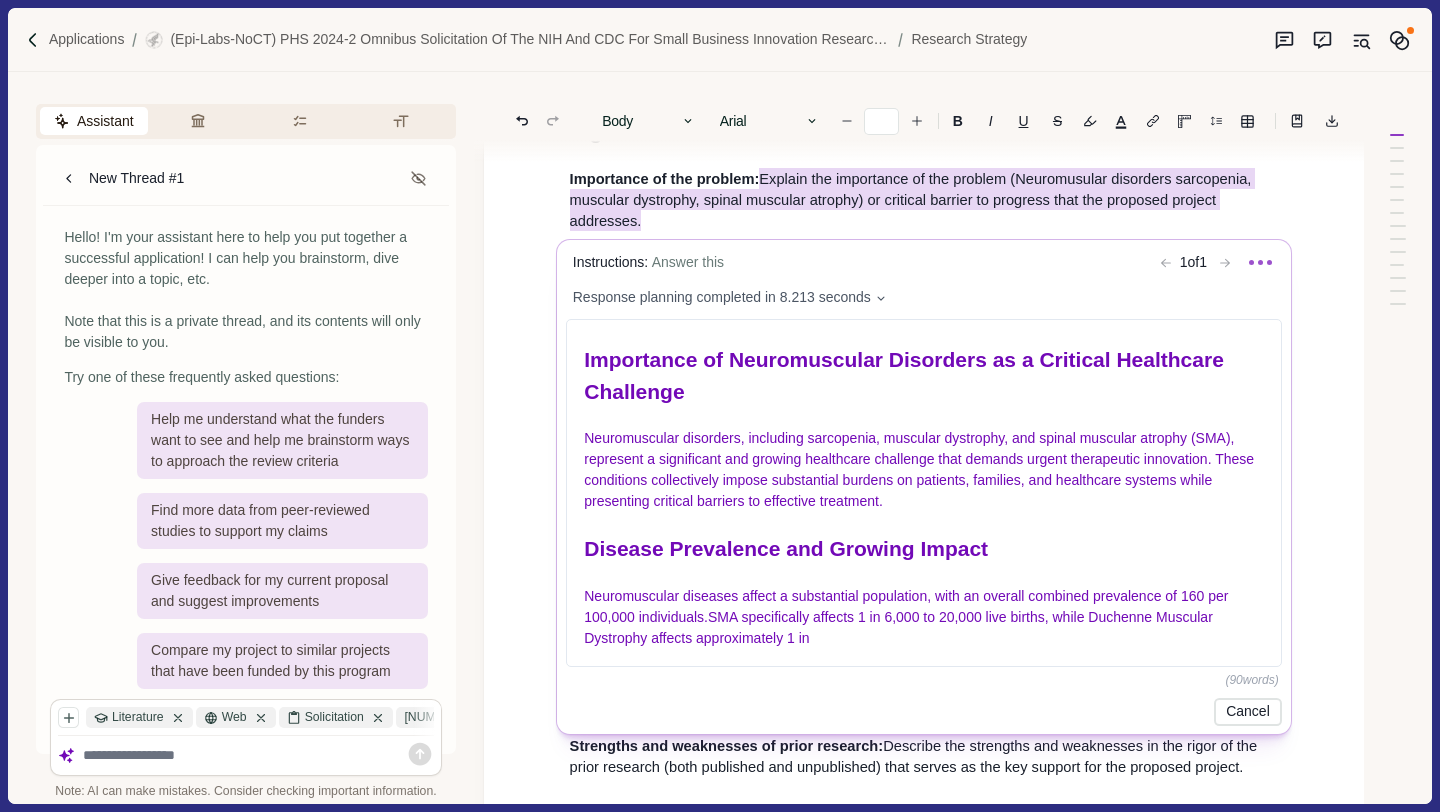 scroll, scrollTop: 113, scrollLeft: 0, axis: vertical 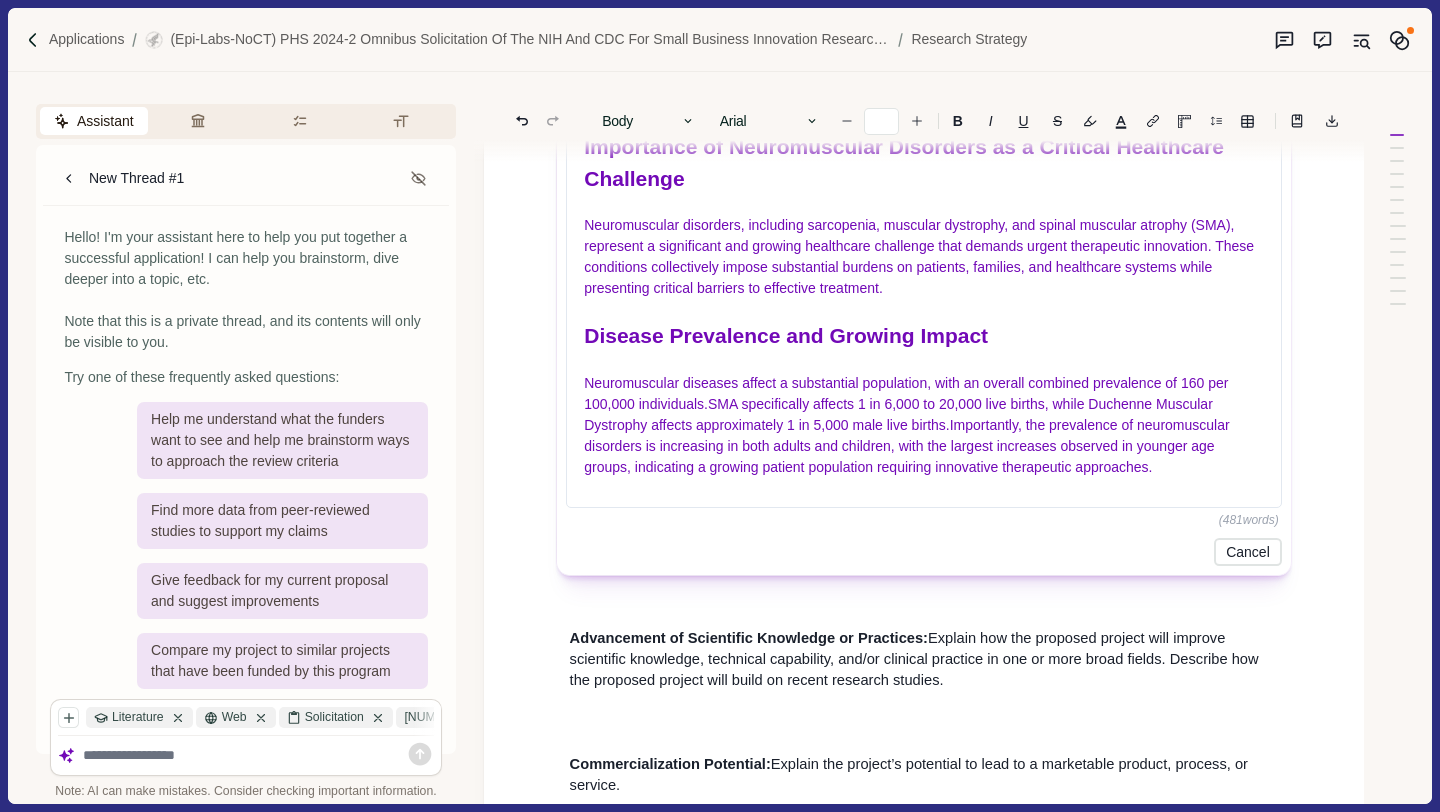 click on "Applications (Epi-Labs-noCT) PHS 2024-2 Omnibus Solicitation of the NIH and CDC for Small Business Innovation Research Grant Applications (Parent SBIR [R43/R44] Clinical Trial Not Allowed) Research Strategy Assistant Review Criteria Requirements Formatting New Thread #1 Hello! I'm your assistant here to help you put together a successful application! I can help you brainstorm, dive deeper into a topic, etc. Note that this is a private thread, and its contents will only be visible to you. Try one of these frequently asked questions: Help me understand what the funders want to see and help me brainstorm ways to approach the review criteria Find more data from peer-reviewed studies to support my claims Give feedback for my current proposal and suggest improvements Compare my project to similar projects that have been funded by this program Literature Web Solicitation 63790528 - Appl...a.PDF 63790637 - Appl...a.PDF Epi Lab CON2025...a.pdf FST Alternative...a.pdf FST indication ....docx FST pathway cli...a.pdf 1." at bounding box center (720, 406) 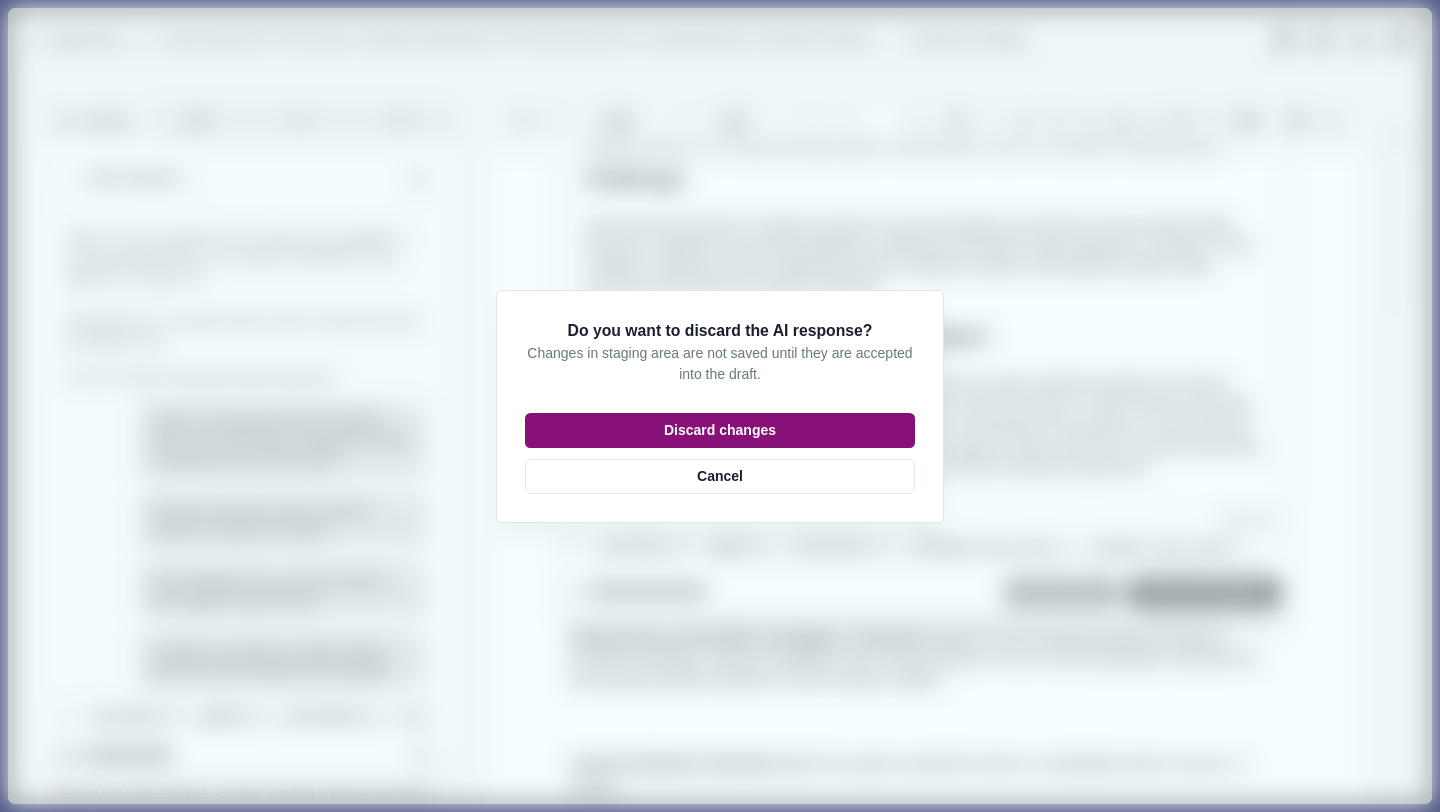 click on "Discard changes" at bounding box center (720, 430) 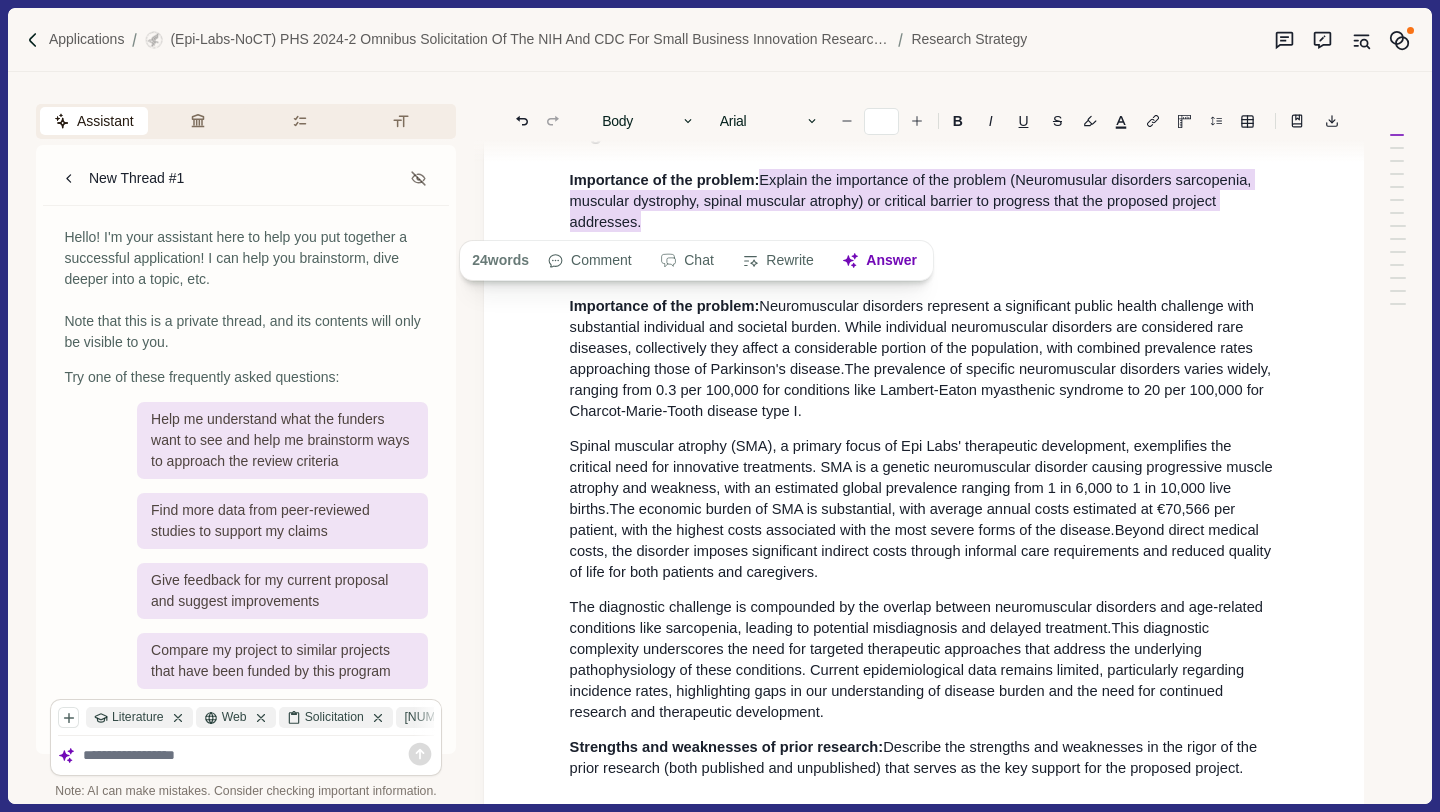 scroll, scrollTop: 107, scrollLeft: 0, axis: vertical 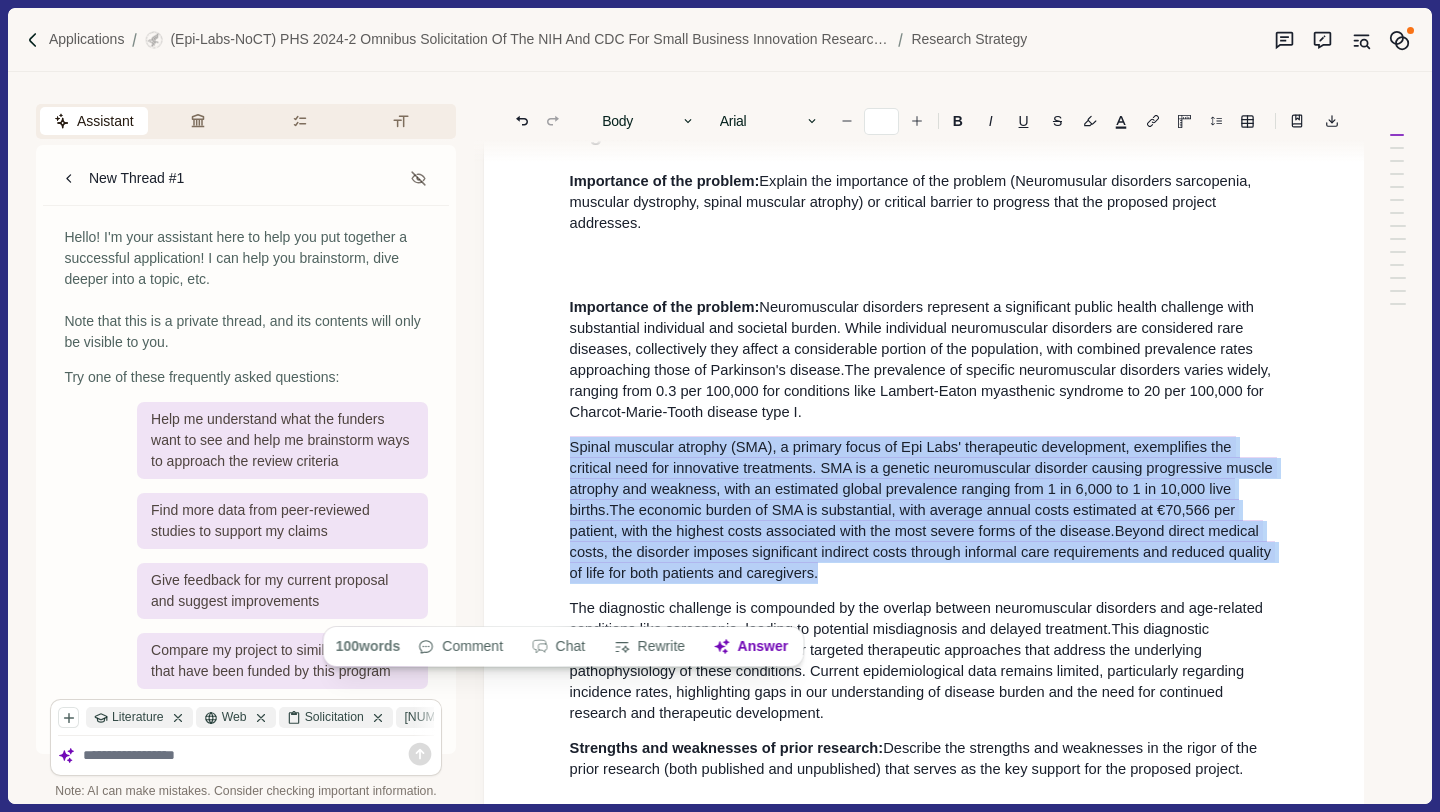 drag, startPoint x: 852, startPoint y: 593, endPoint x: 563, endPoint y: 441, distance: 326.53485 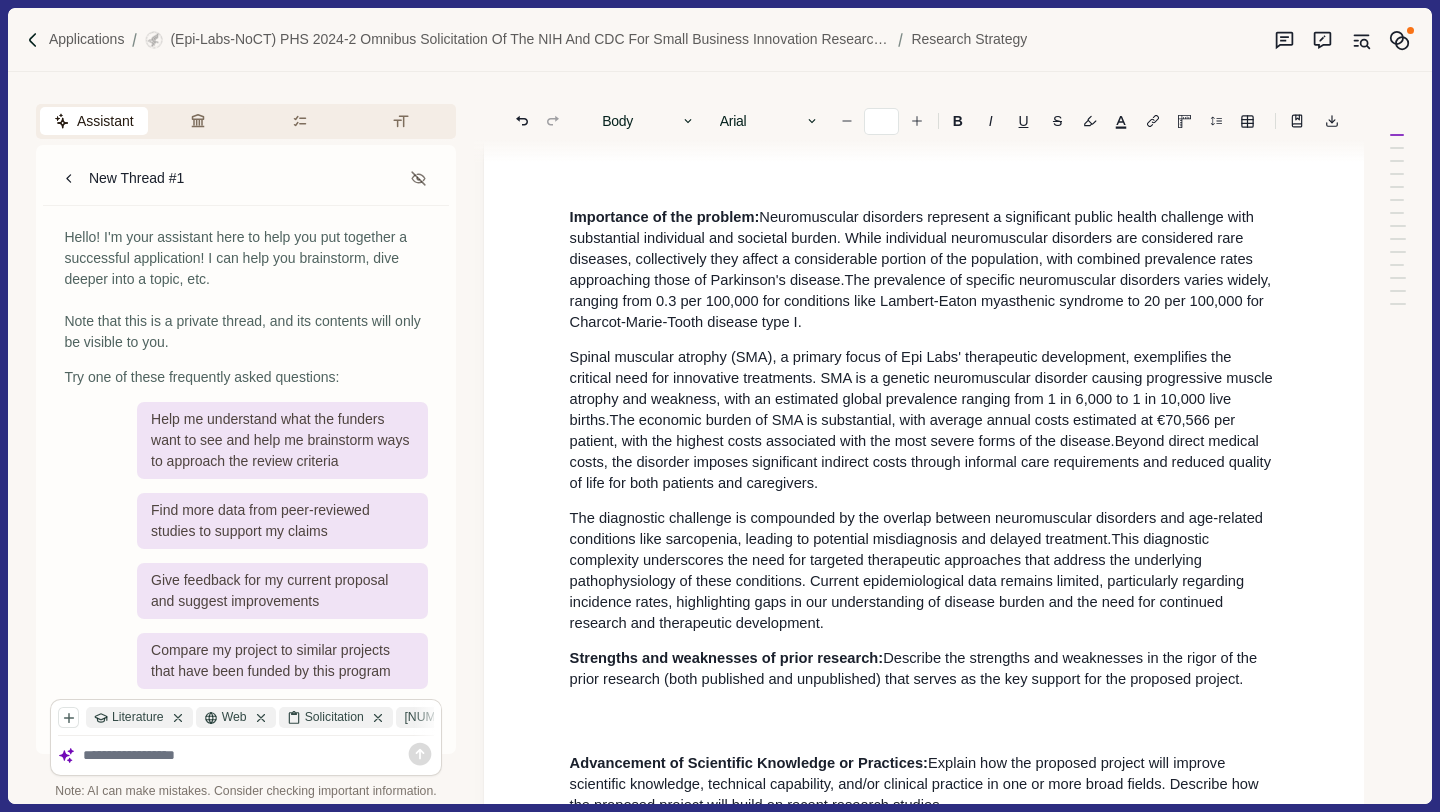 scroll, scrollTop: 204, scrollLeft: 0, axis: vertical 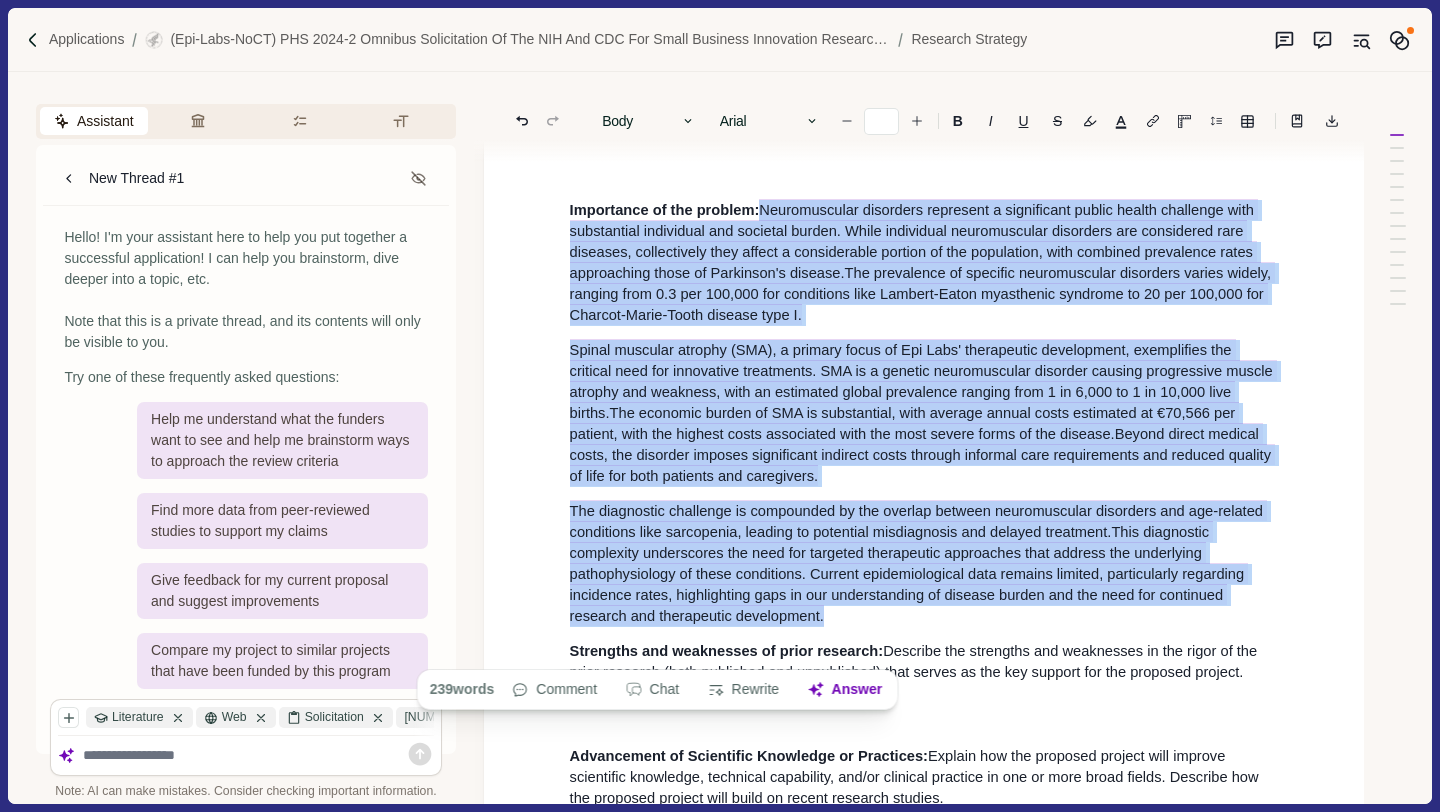 drag, startPoint x: 837, startPoint y: 628, endPoint x: 761, endPoint y: 211, distance: 423.86908 